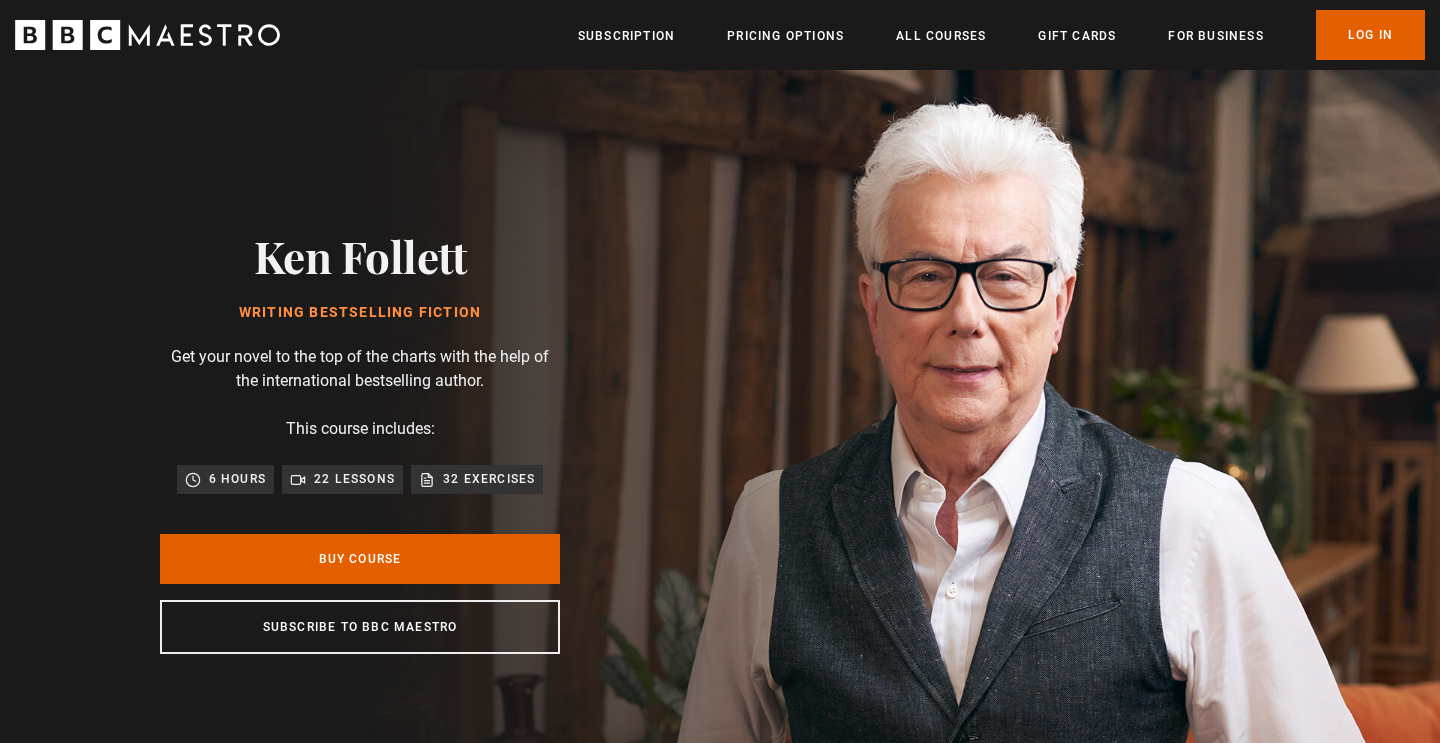 scroll, scrollTop: 0, scrollLeft: 0, axis: both 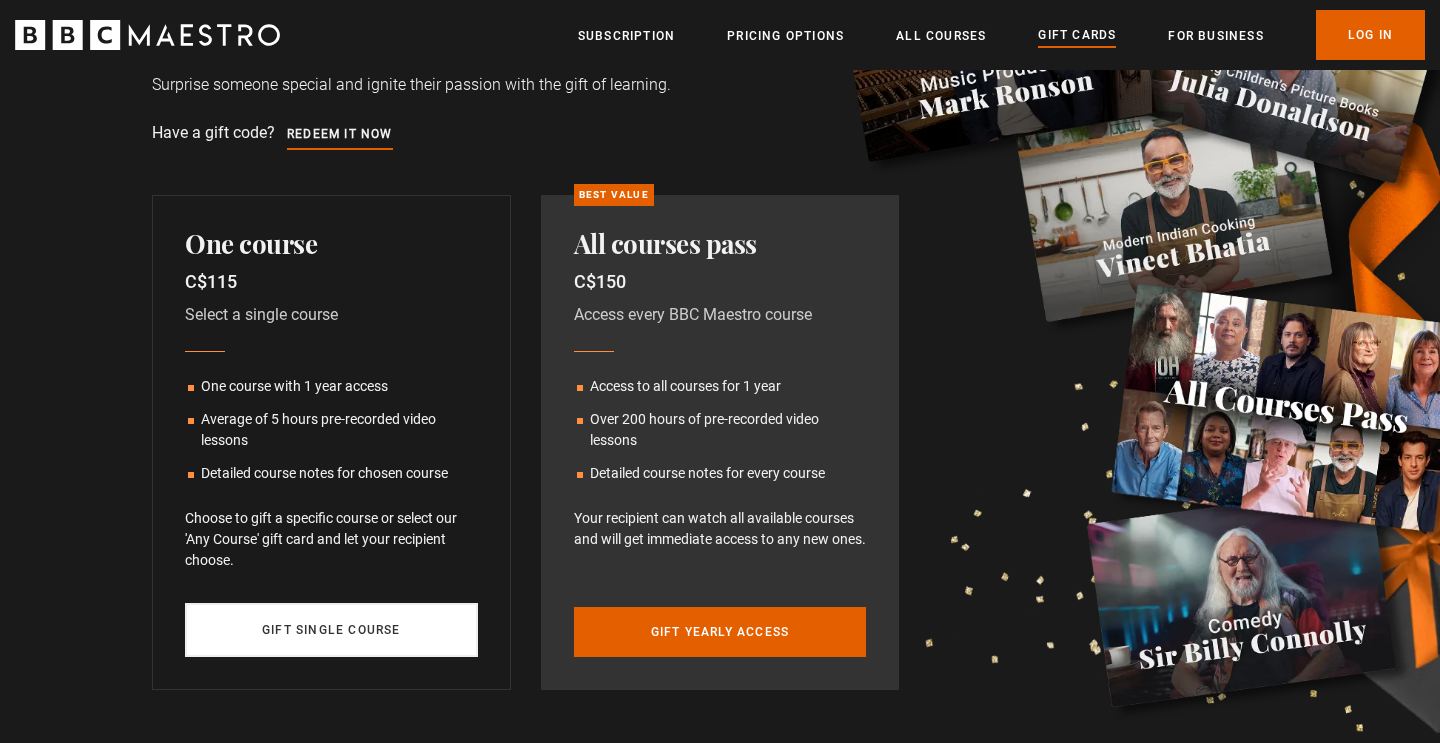 click on "Gift single course" at bounding box center (331, 630) 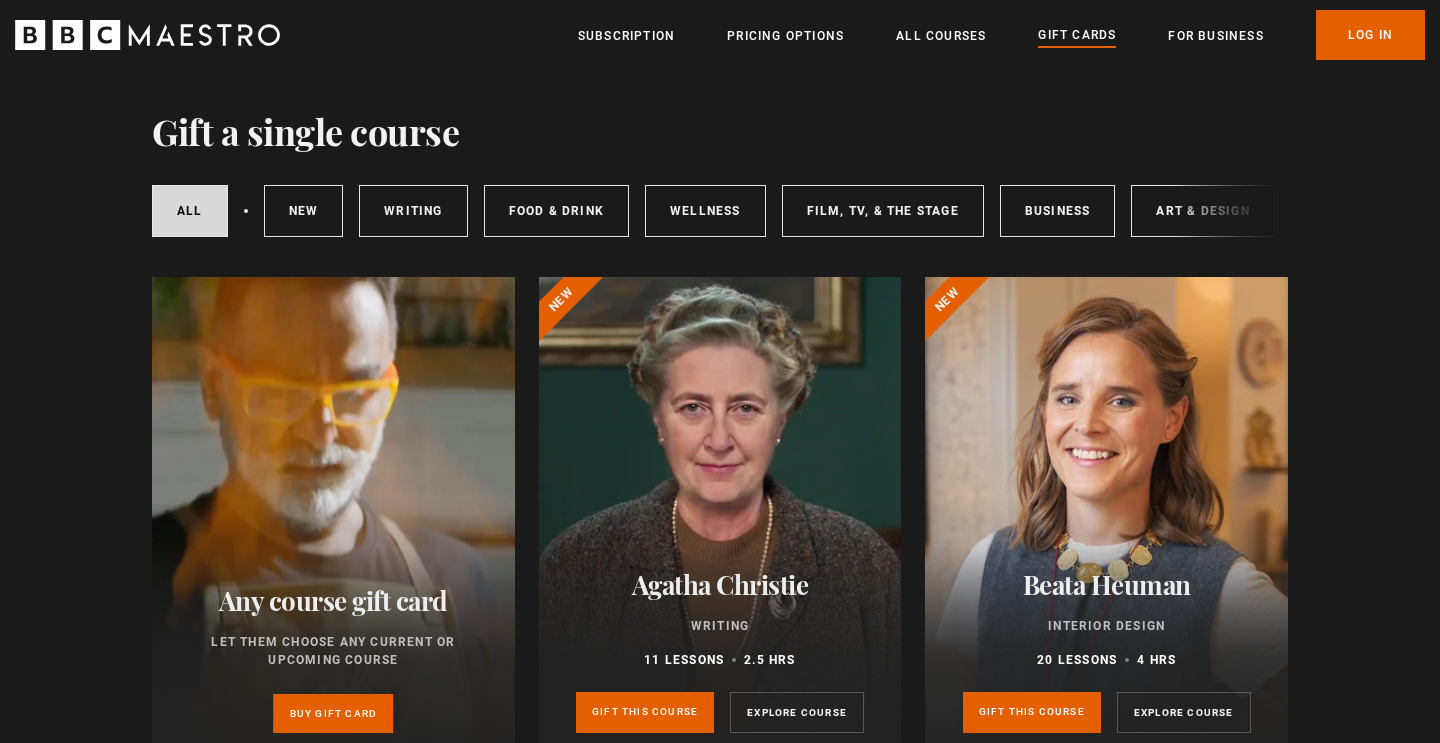 scroll, scrollTop: 1617, scrollLeft: 0, axis: vertical 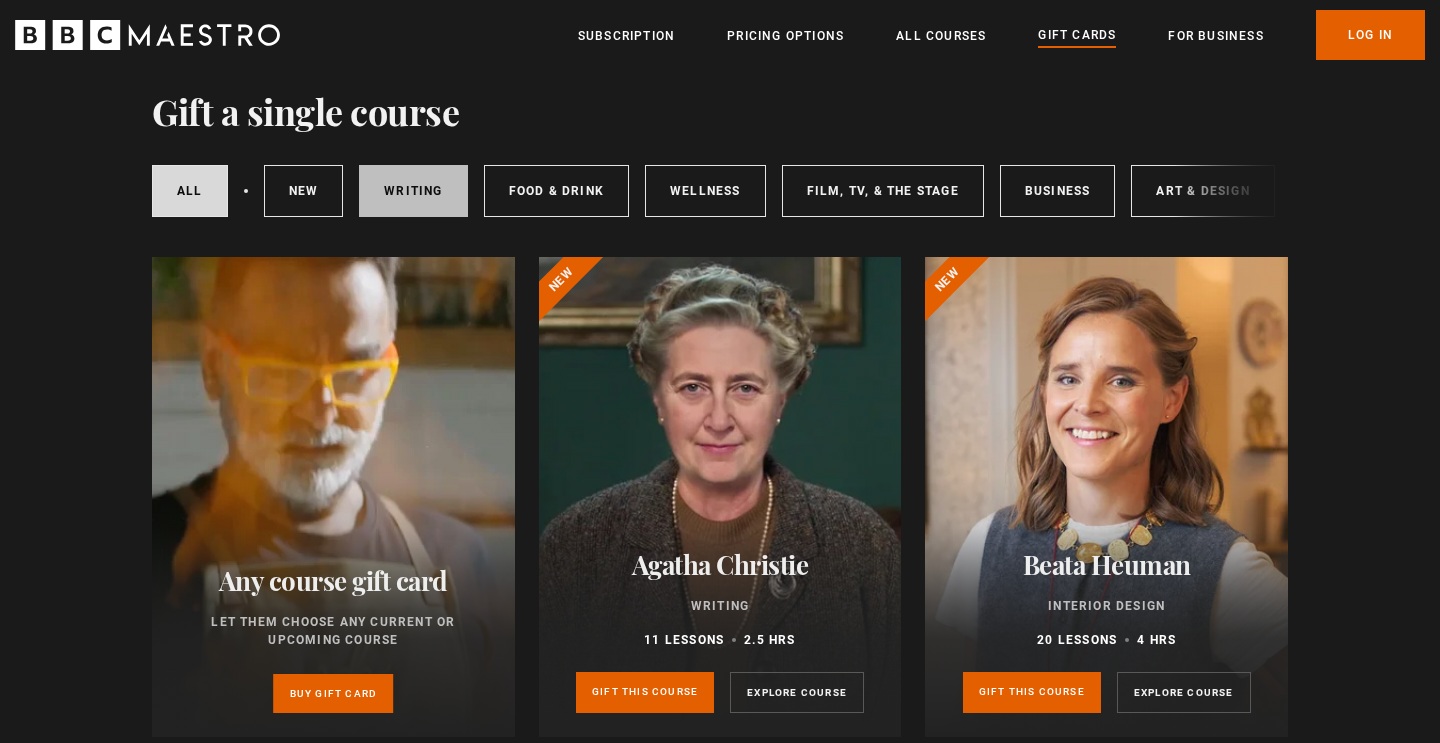 click on "Writing" at bounding box center (413, 191) 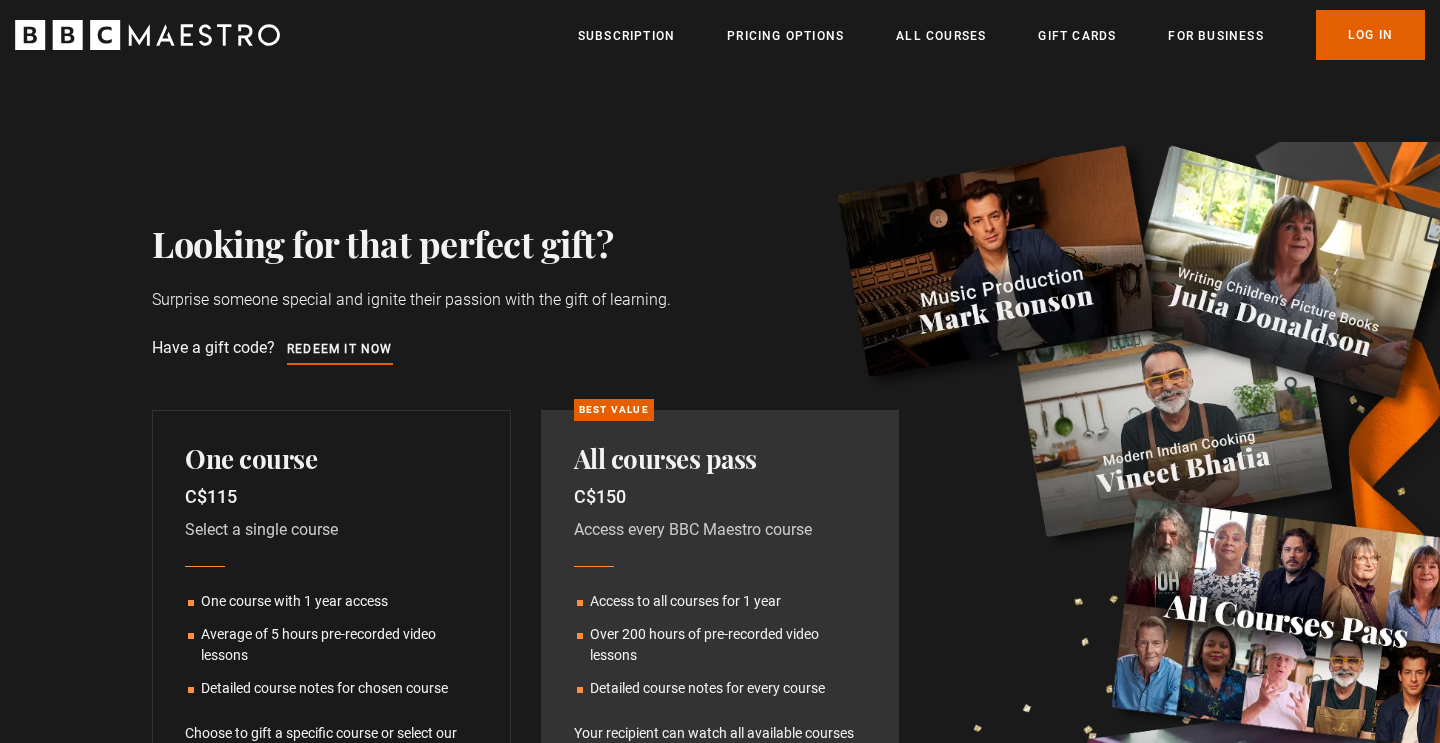 scroll, scrollTop: 1627, scrollLeft: 0, axis: vertical 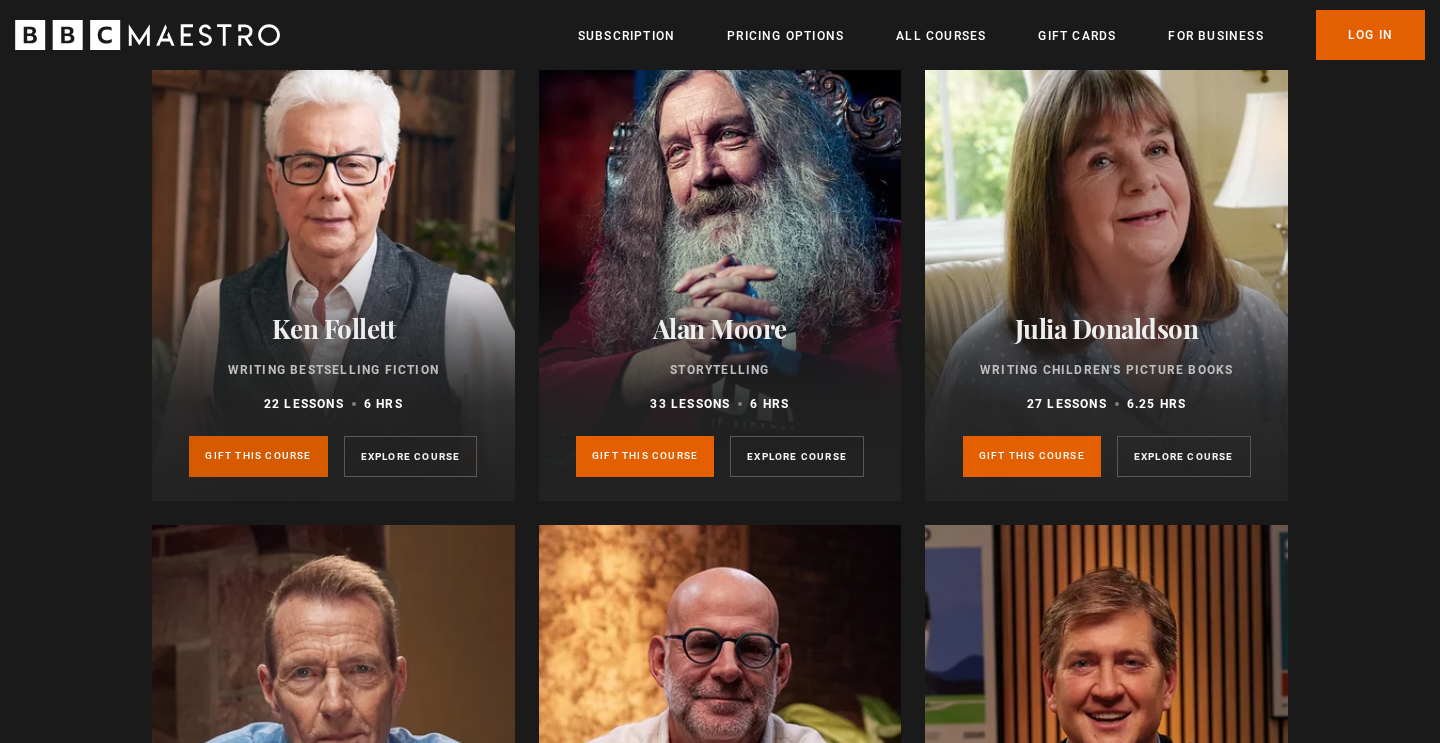 click on "Gift this course" at bounding box center (258, 456) 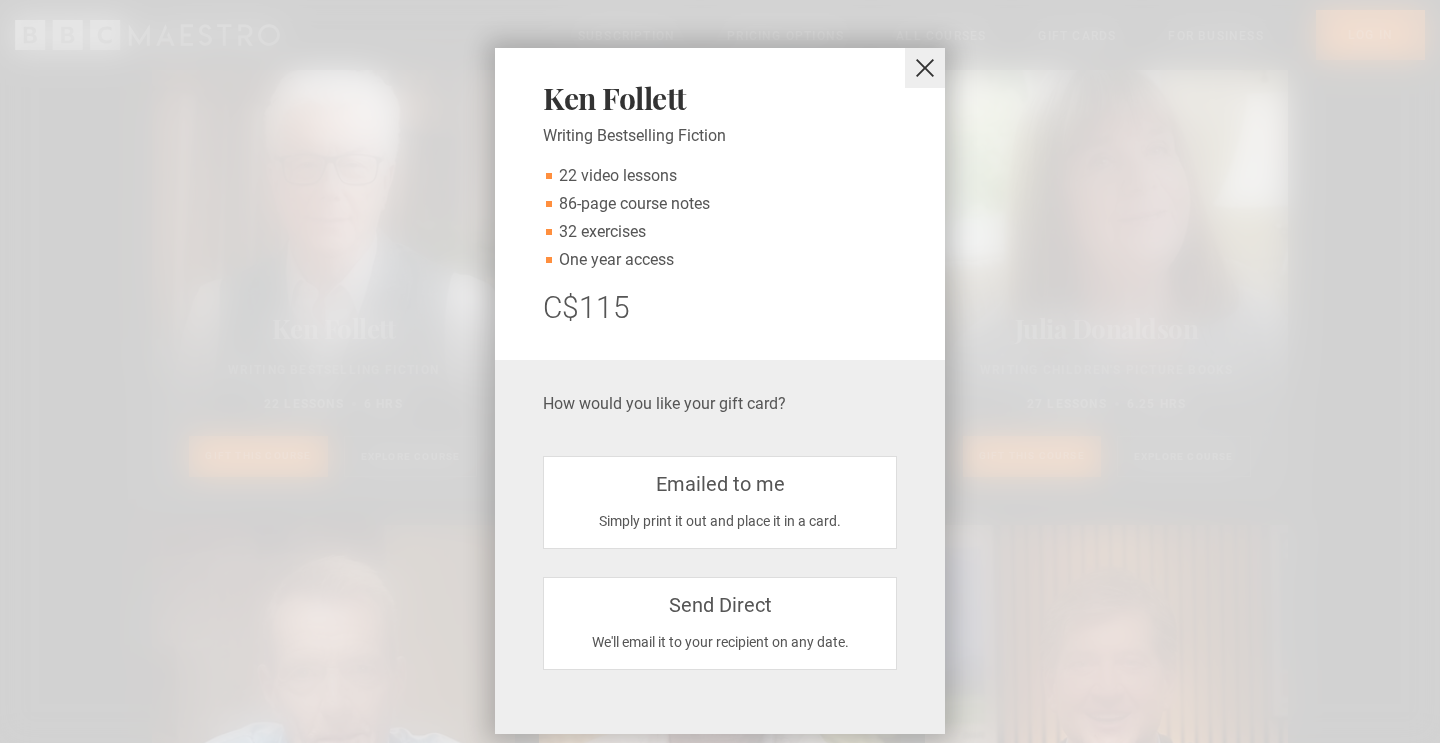 scroll, scrollTop: 38, scrollLeft: 0, axis: vertical 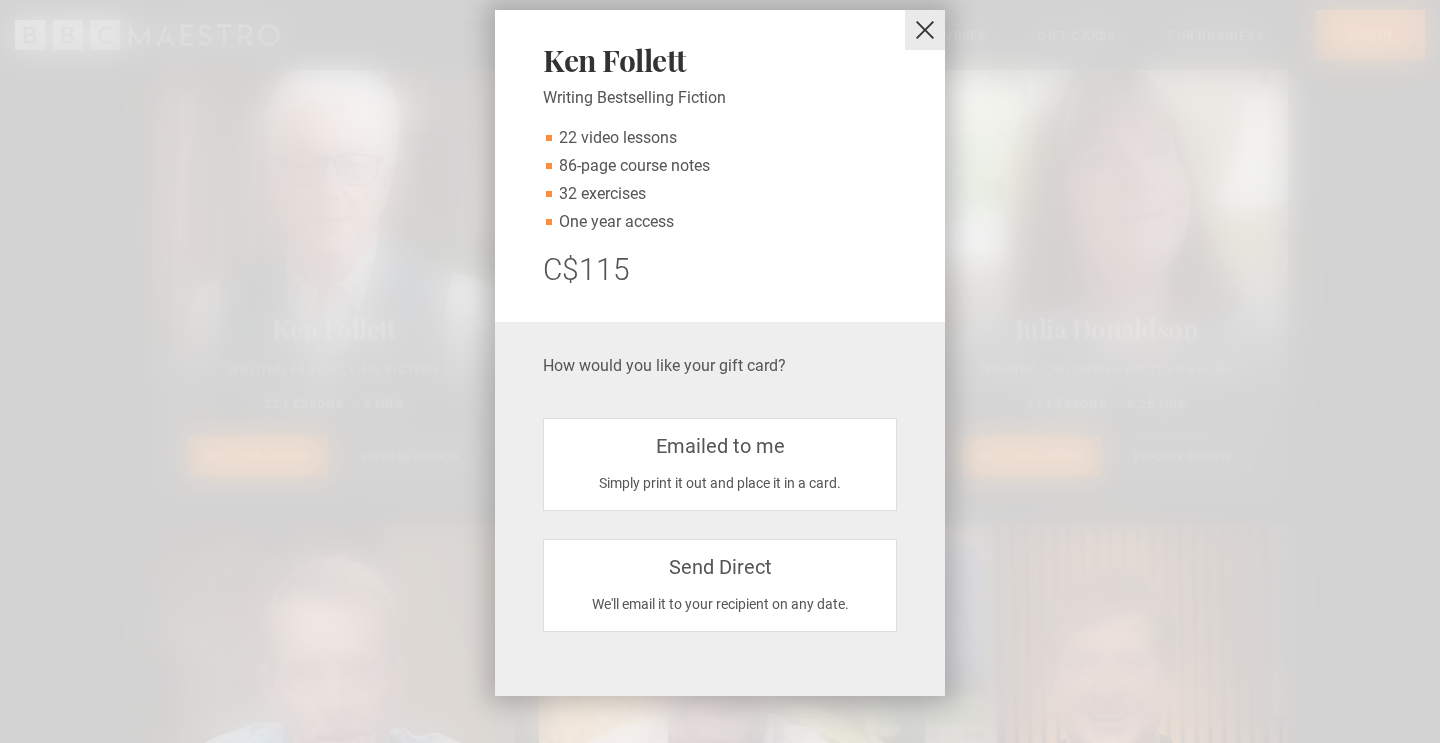 click at bounding box center [925, 30] 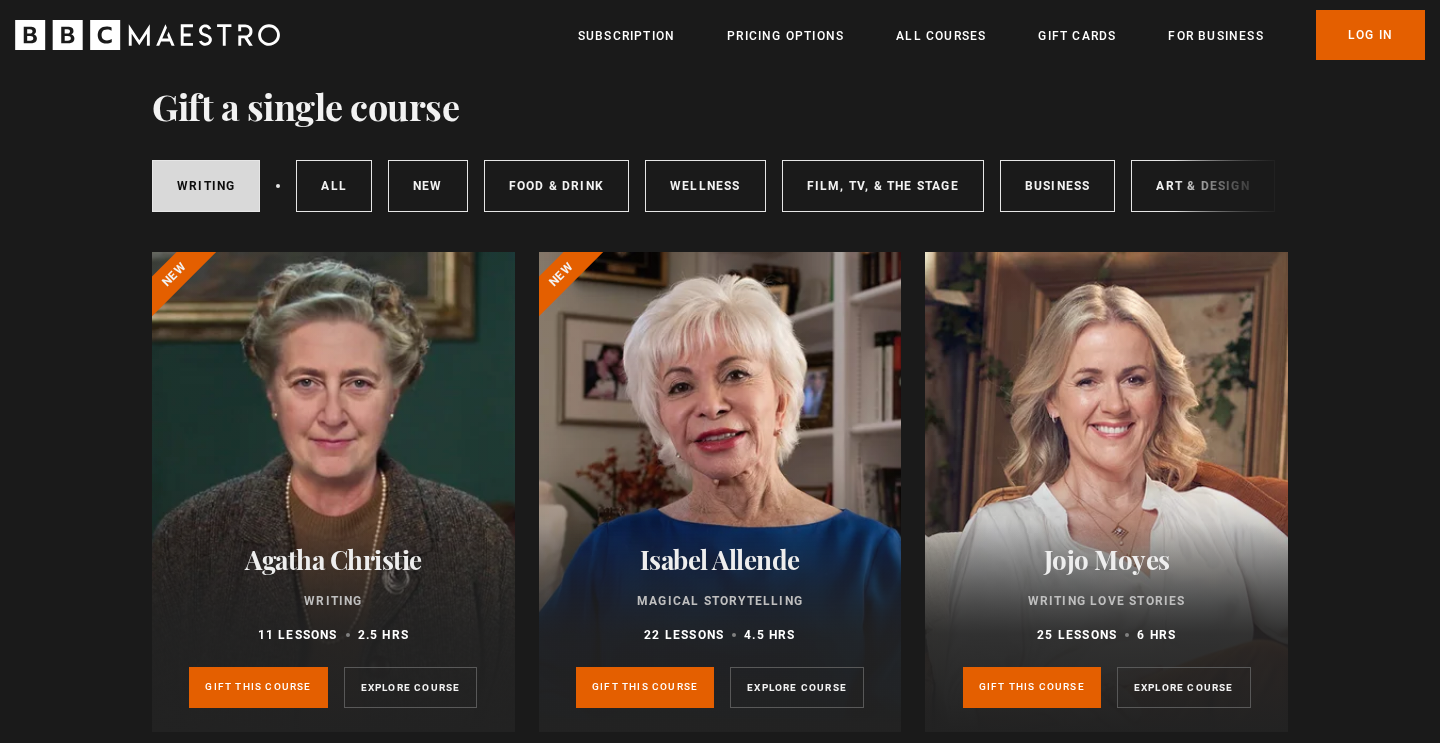 scroll, scrollTop: 1620, scrollLeft: 0, axis: vertical 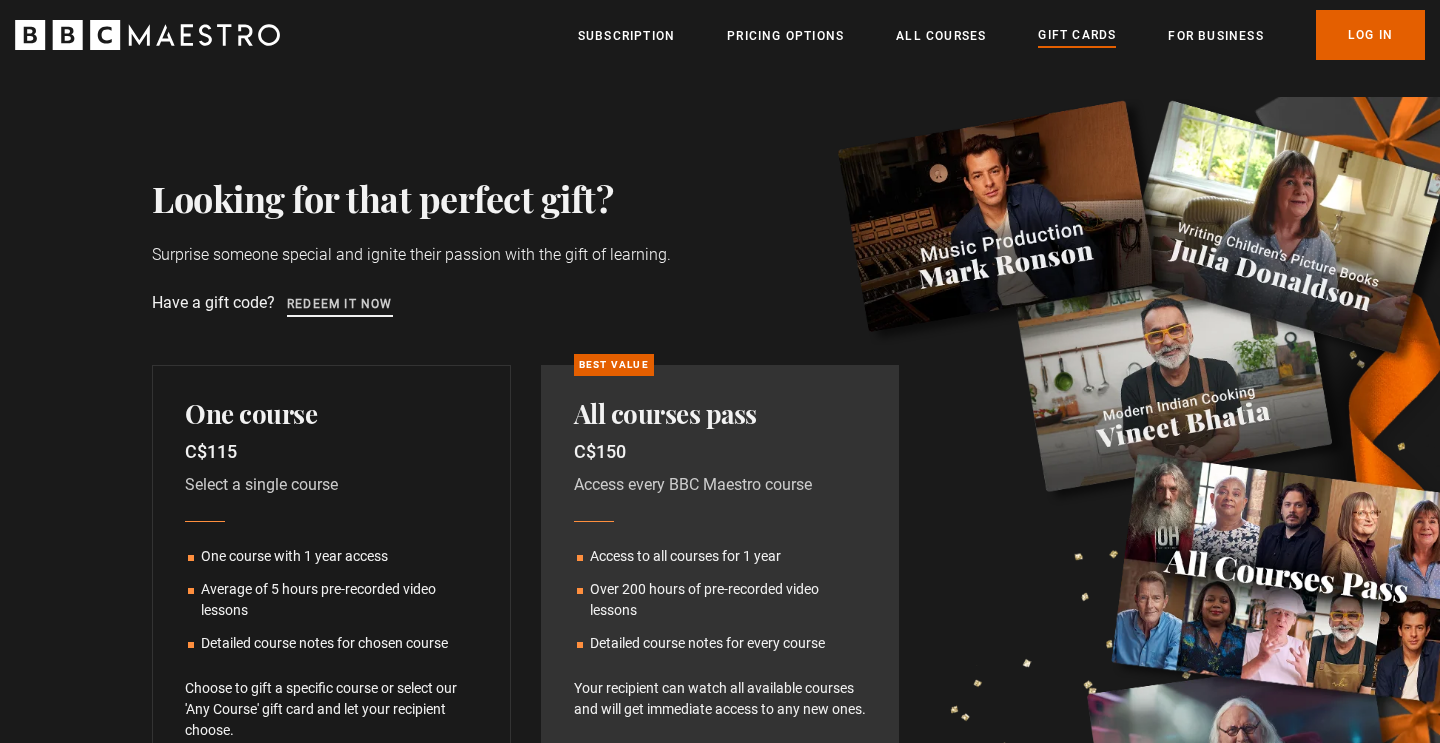 click on "Redeem it now" at bounding box center (340, 305) 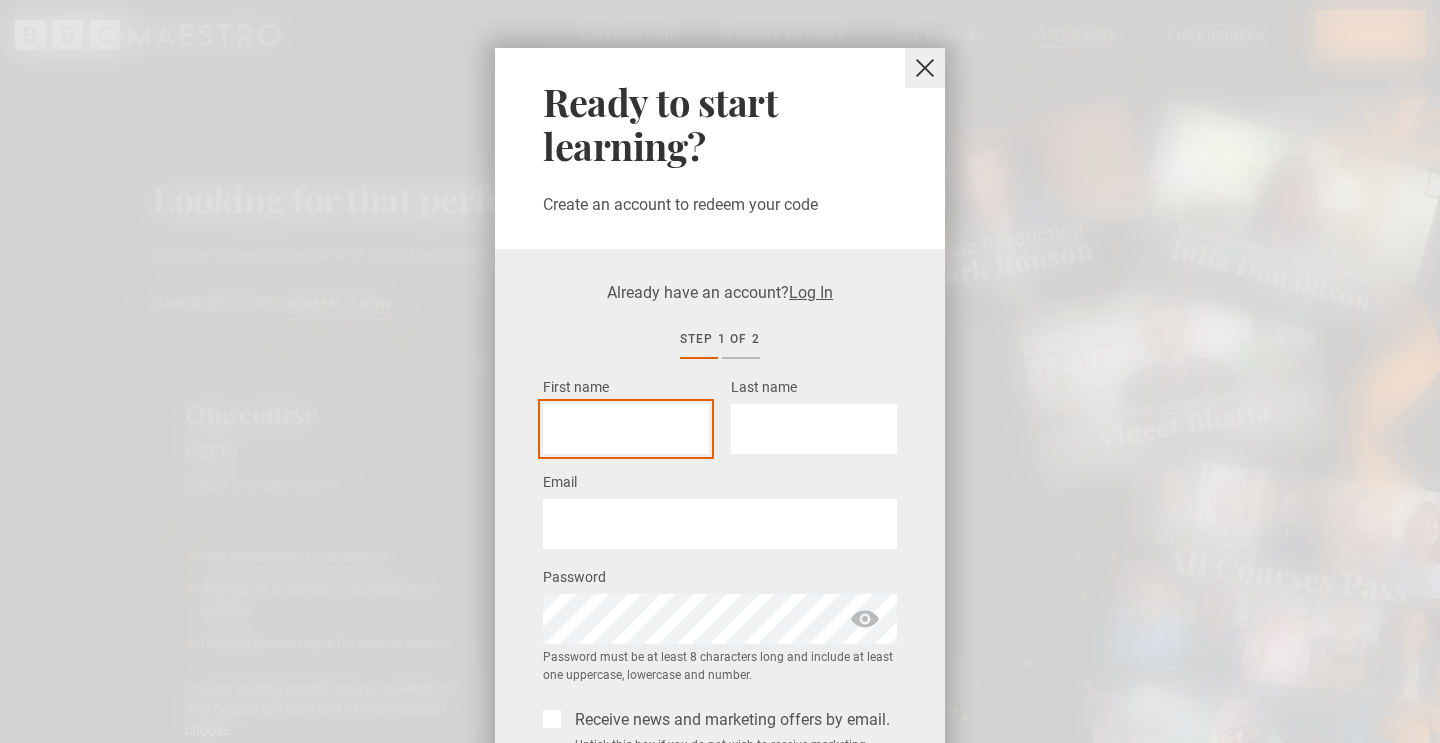type on "******" 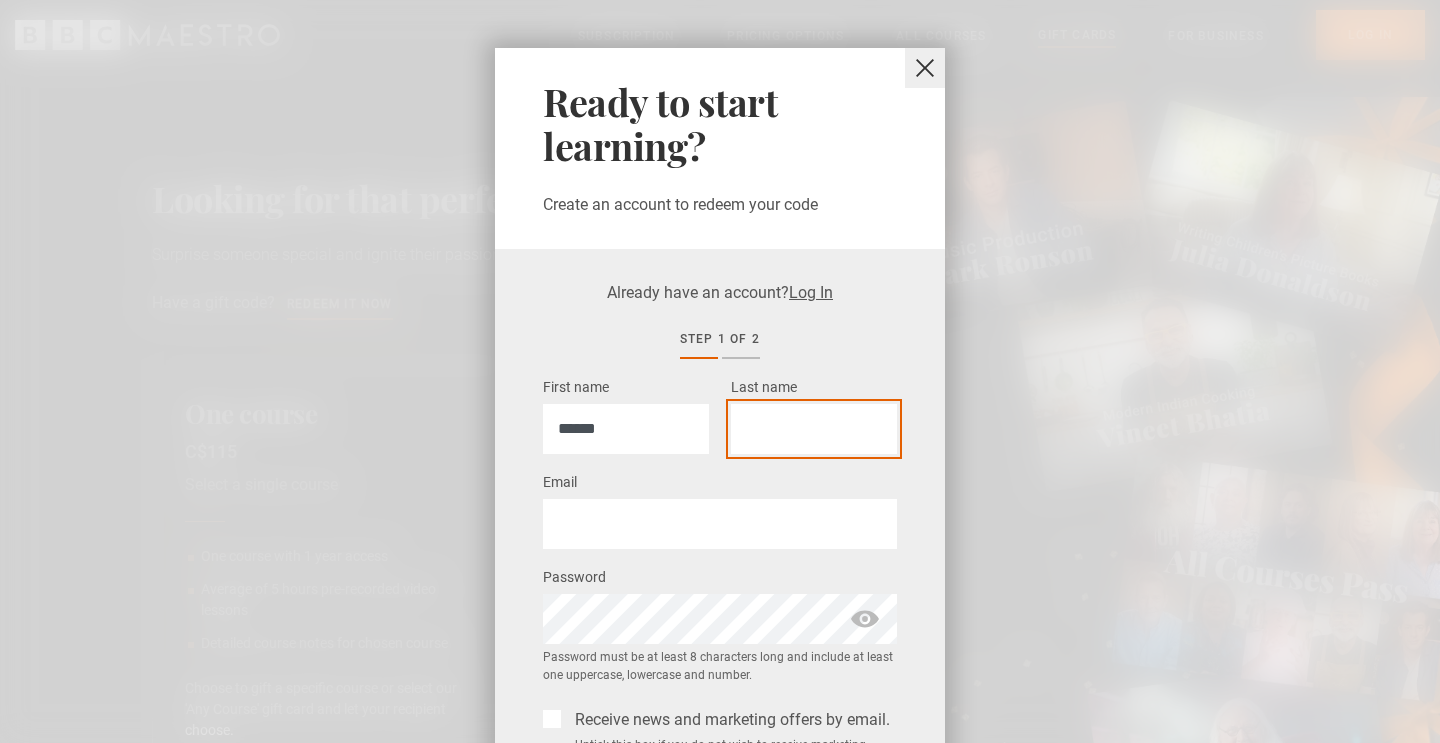 type on "******" 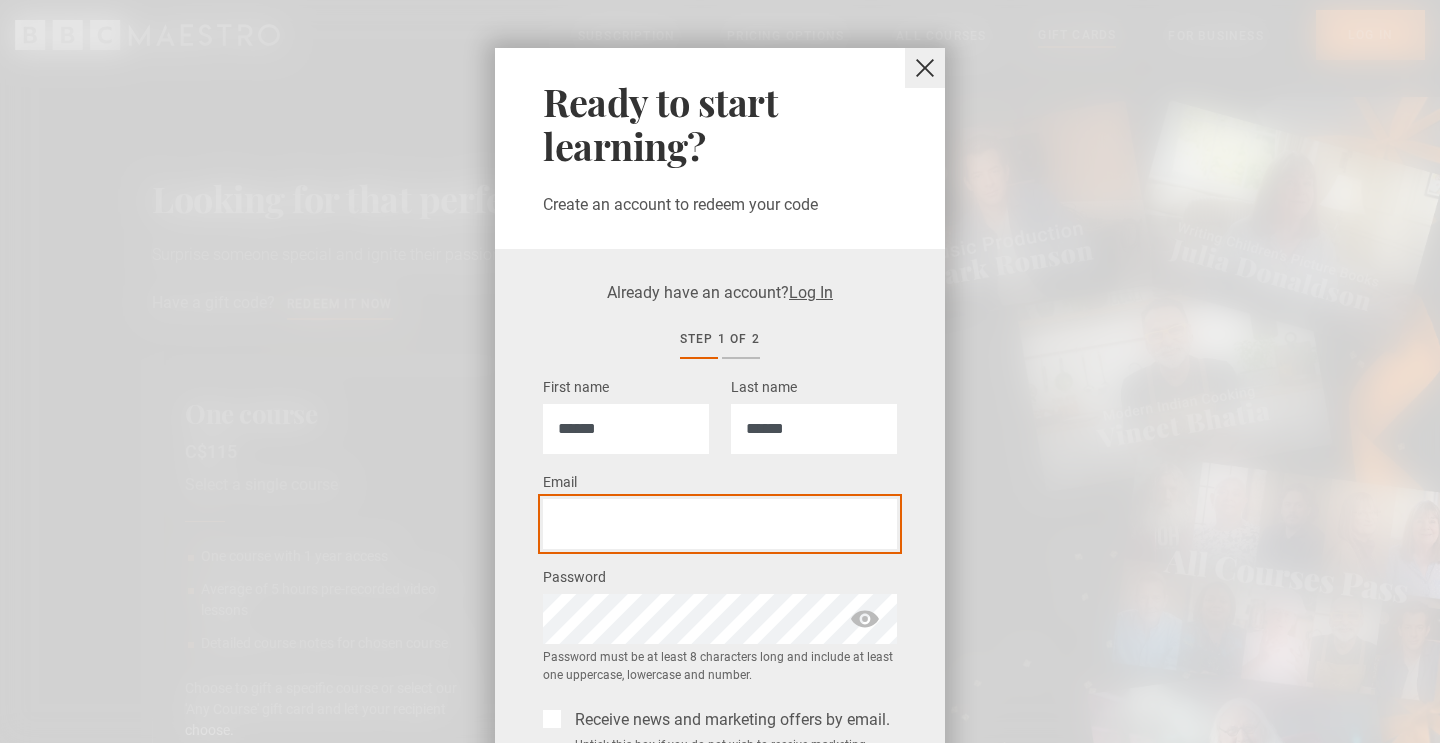 type on "**********" 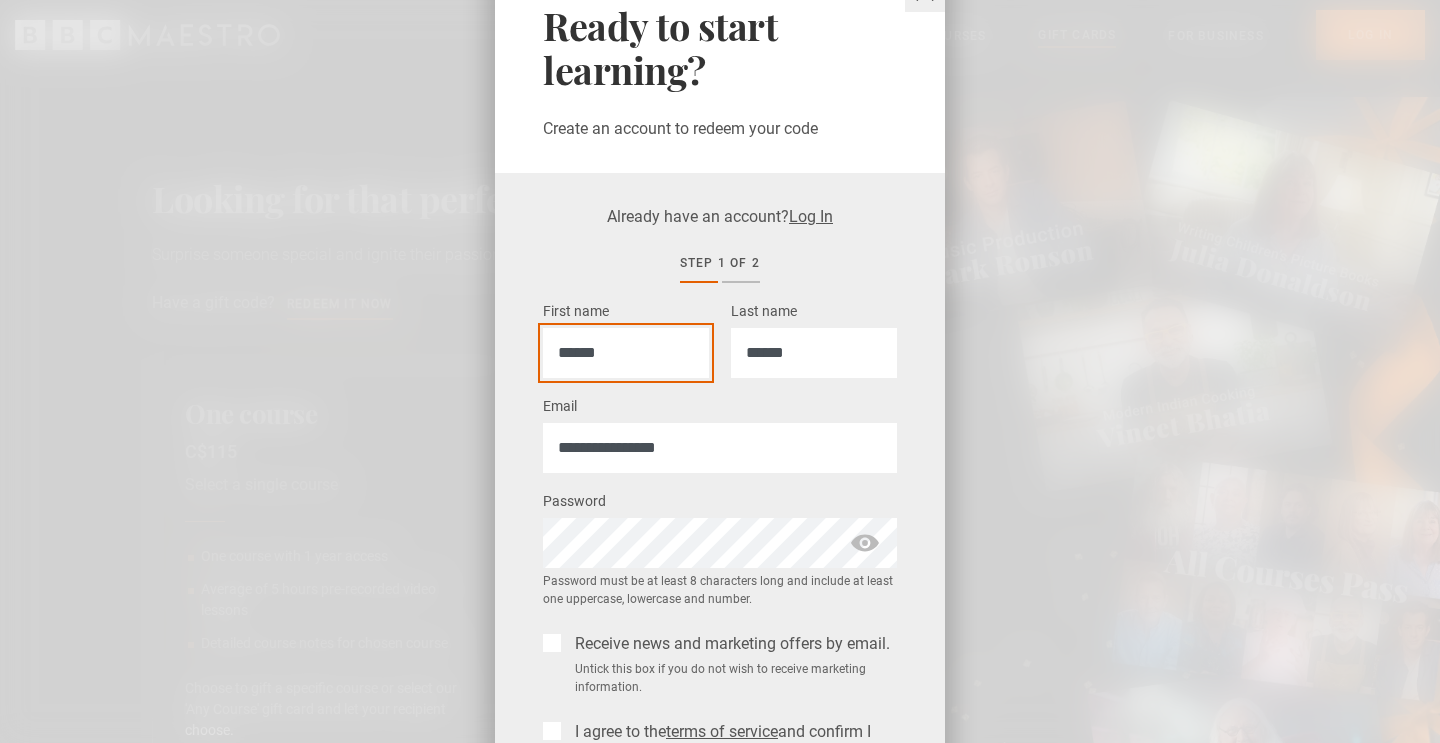 scroll, scrollTop: 246, scrollLeft: 0, axis: vertical 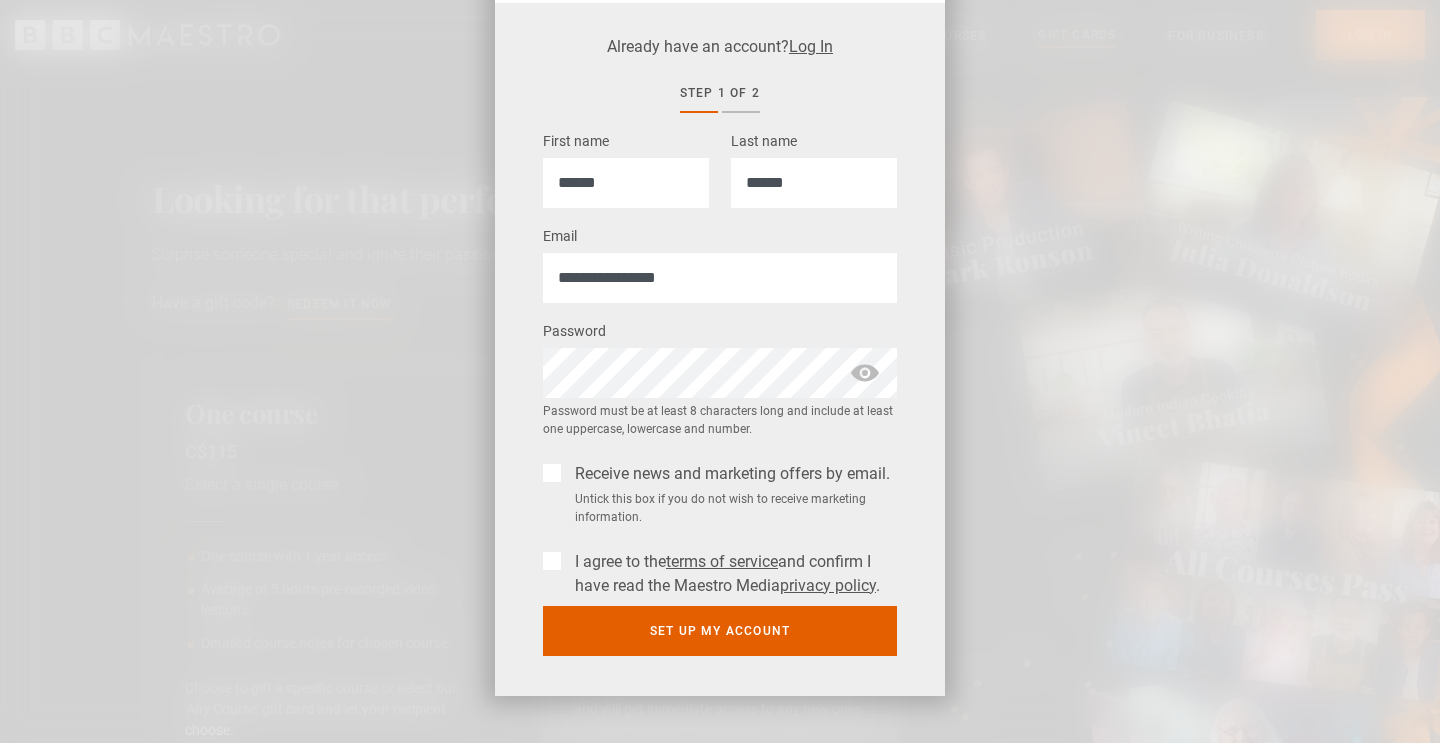 click on "I agree to the  terms of service  and confirm I have read the Maestro Media   privacy policy ." at bounding box center (732, 574) 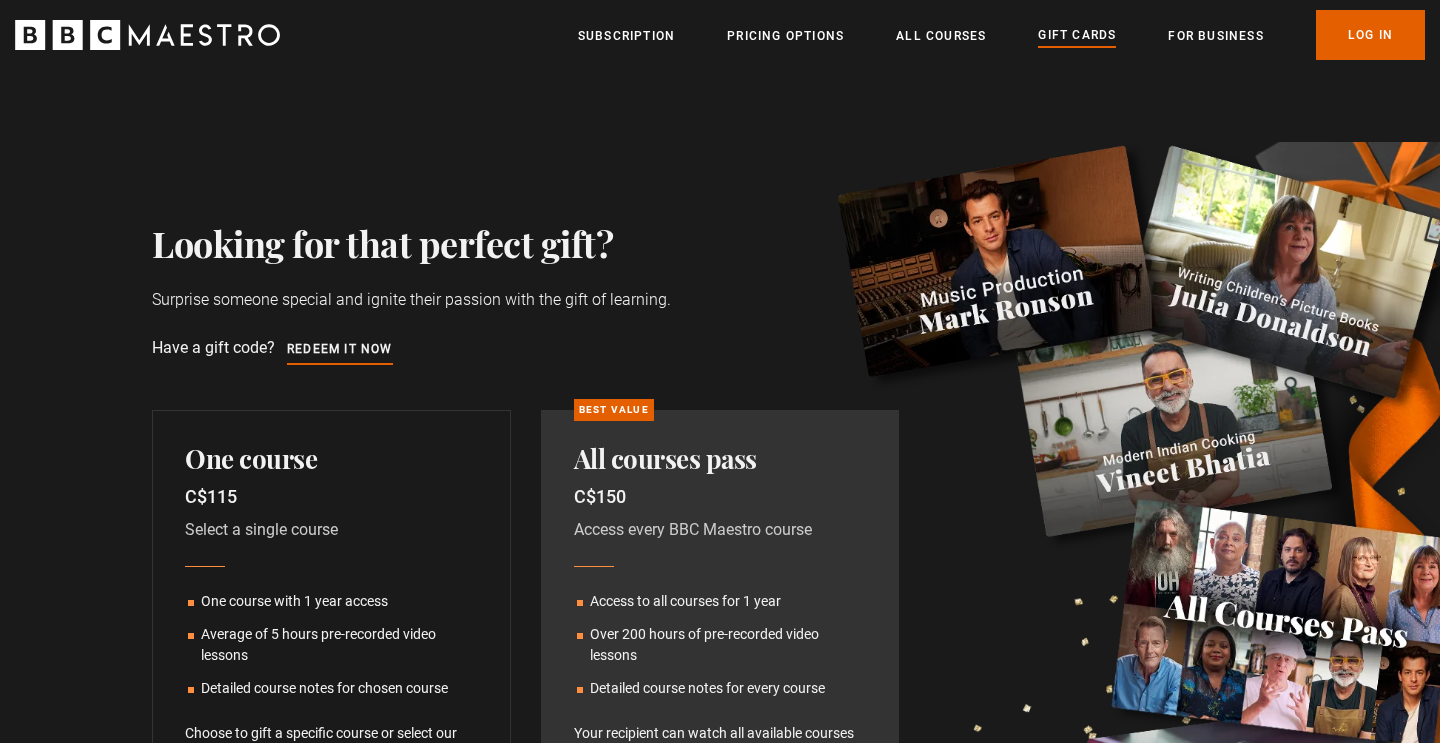 scroll, scrollTop: 0, scrollLeft: 0, axis: both 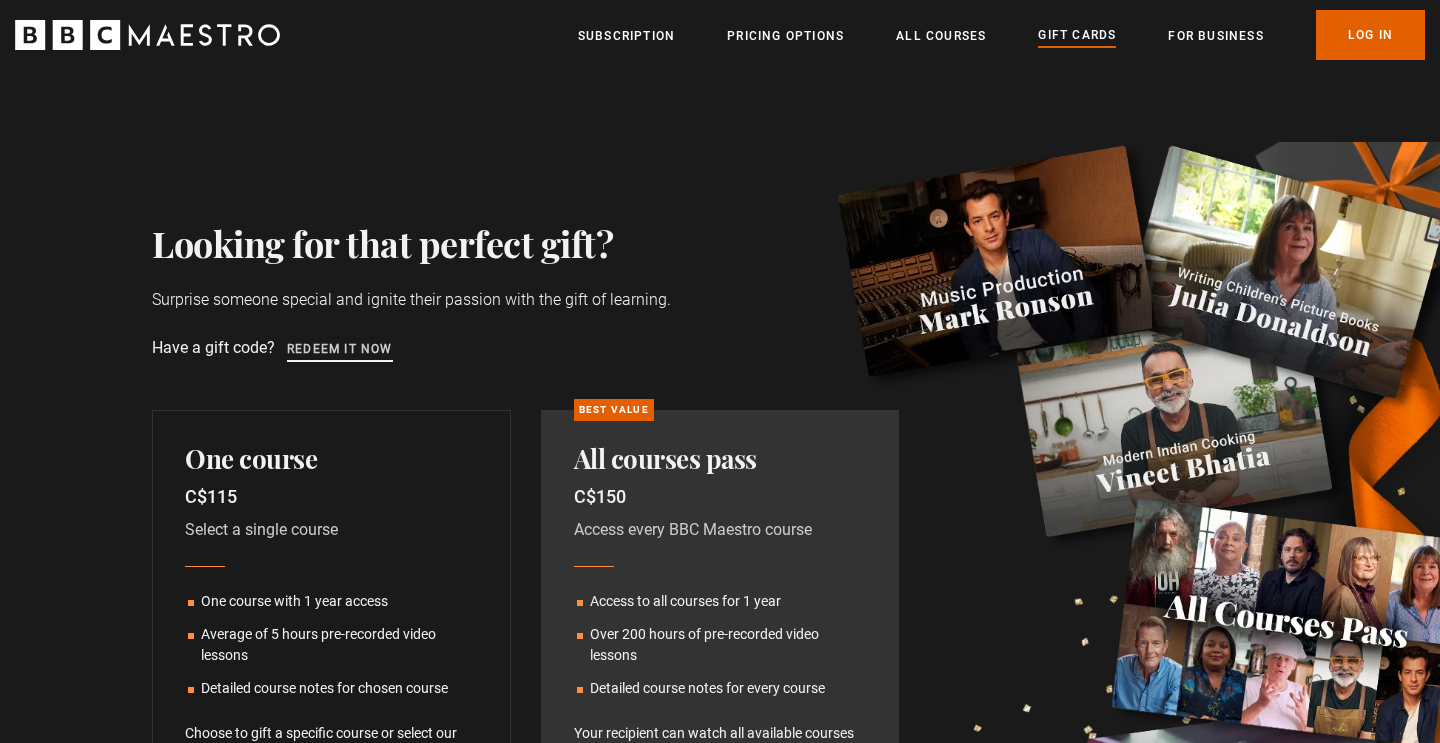 click on "Redeem it now" at bounding box center (340, 350) 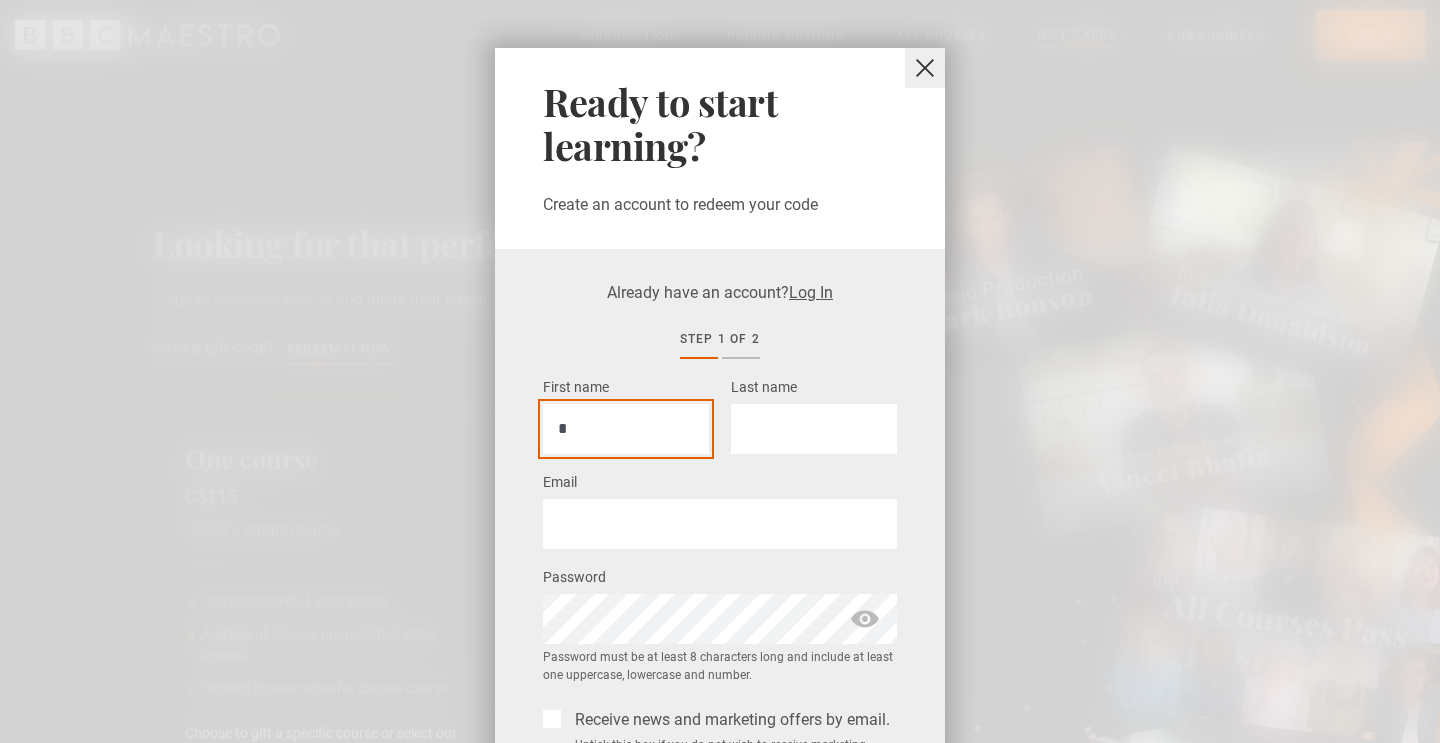 type on "******" 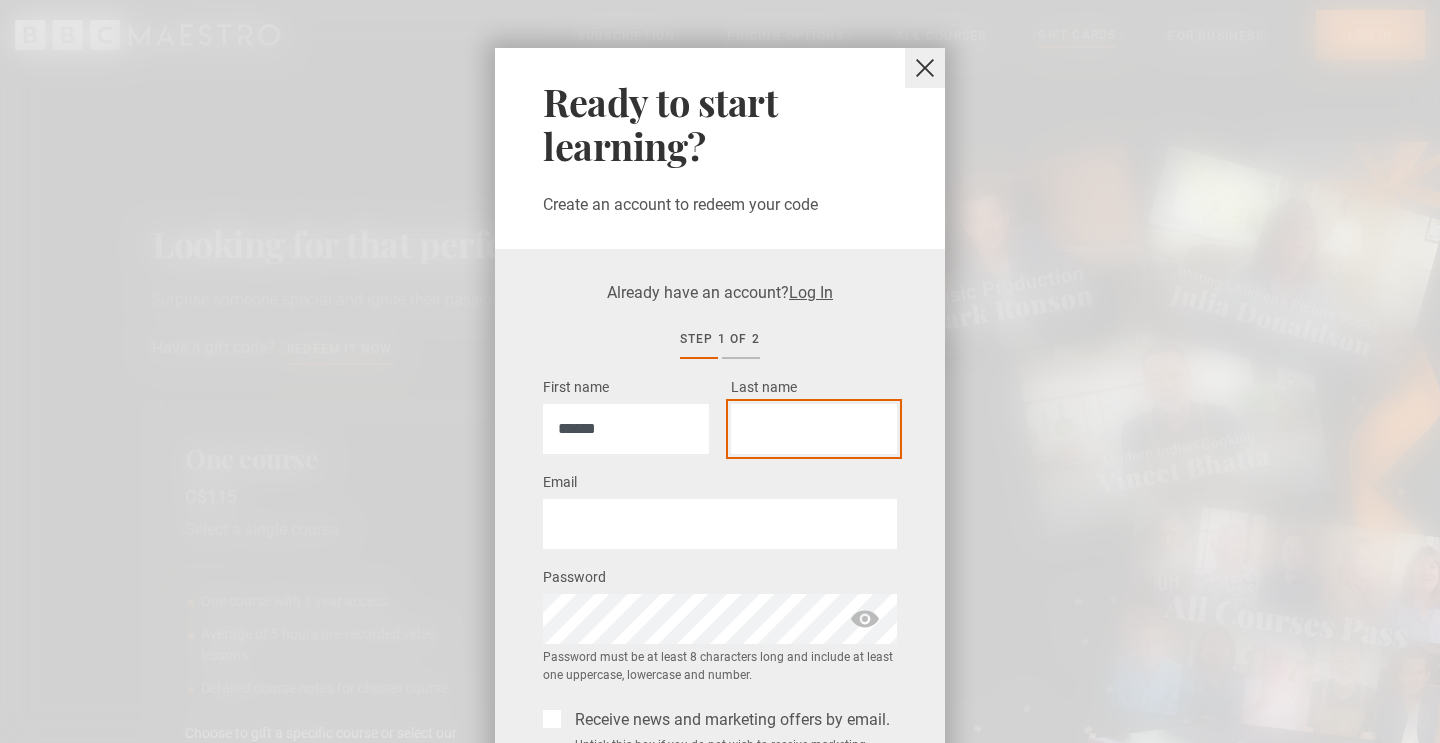 type on "******" 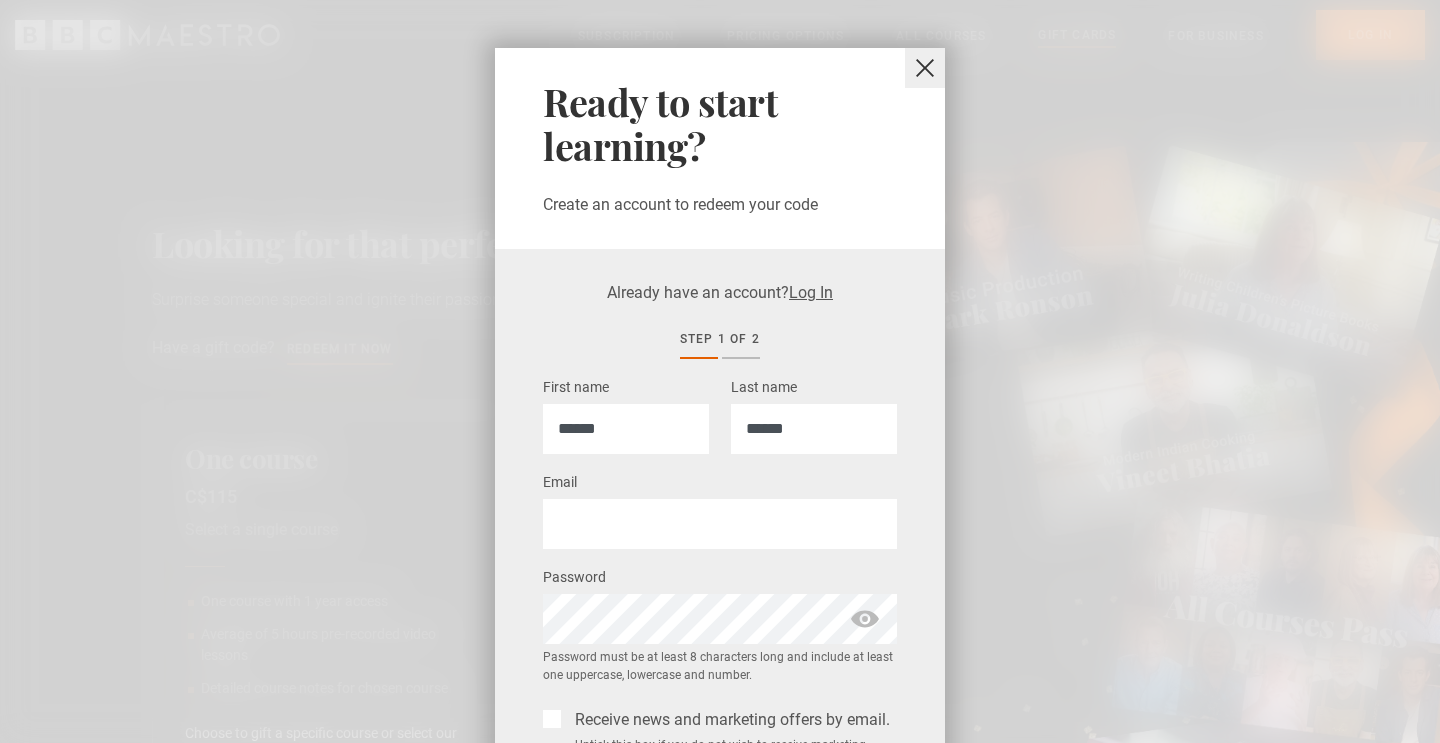 type on "**********" 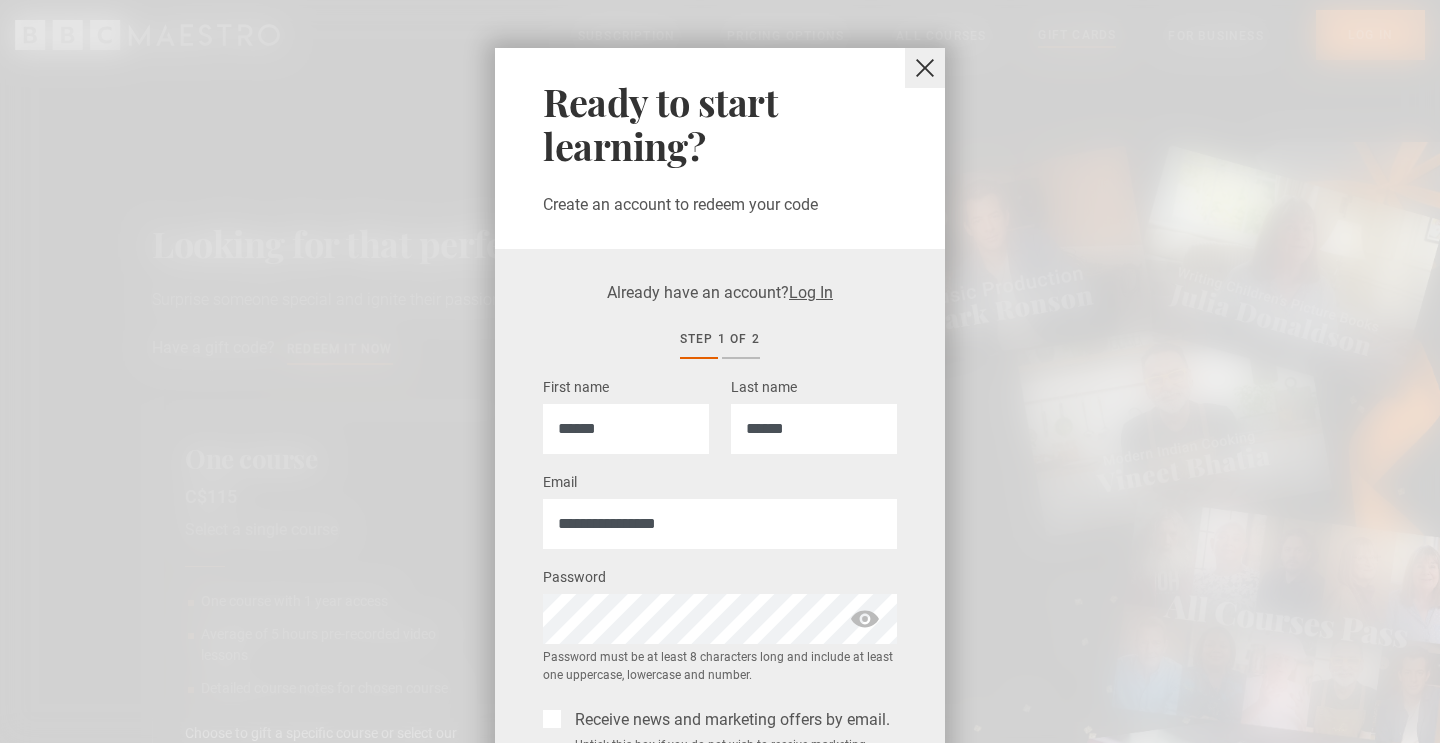click at bounding box center (865, 619) 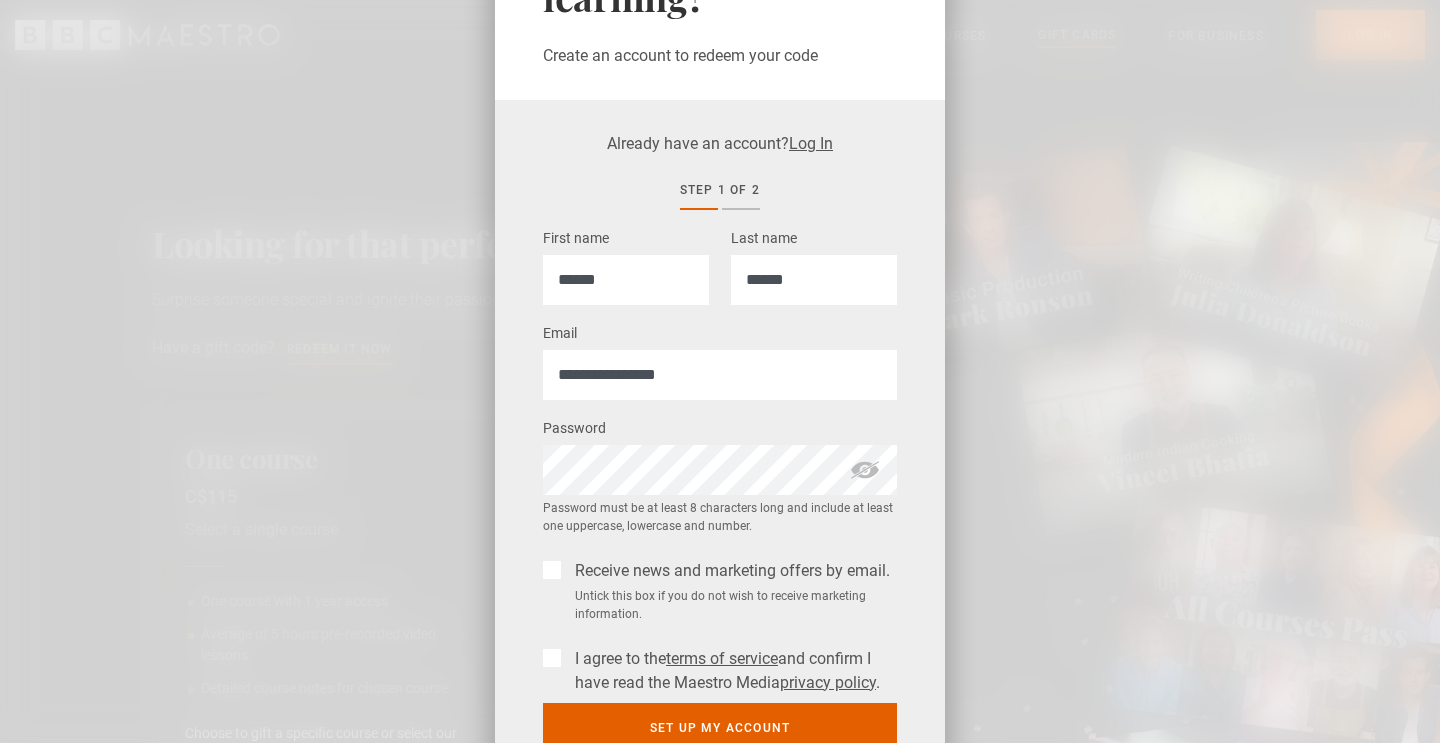 scroll, scrollTop: 246, scrollLeft: 0, axis: vertical 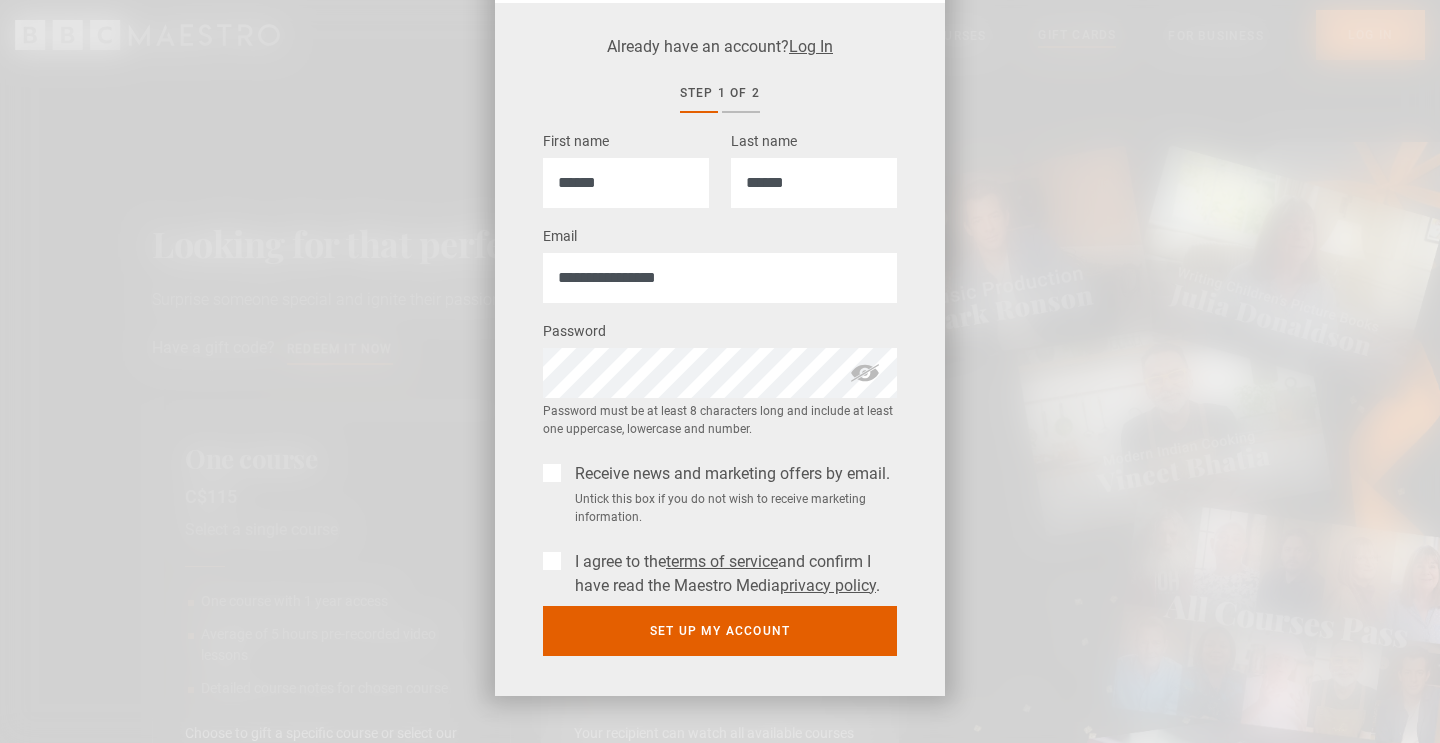 click on "I agree to the  terms of service  and confirm I have read the Maestro Media   privacy policy ." at bounding box center (732, 574) 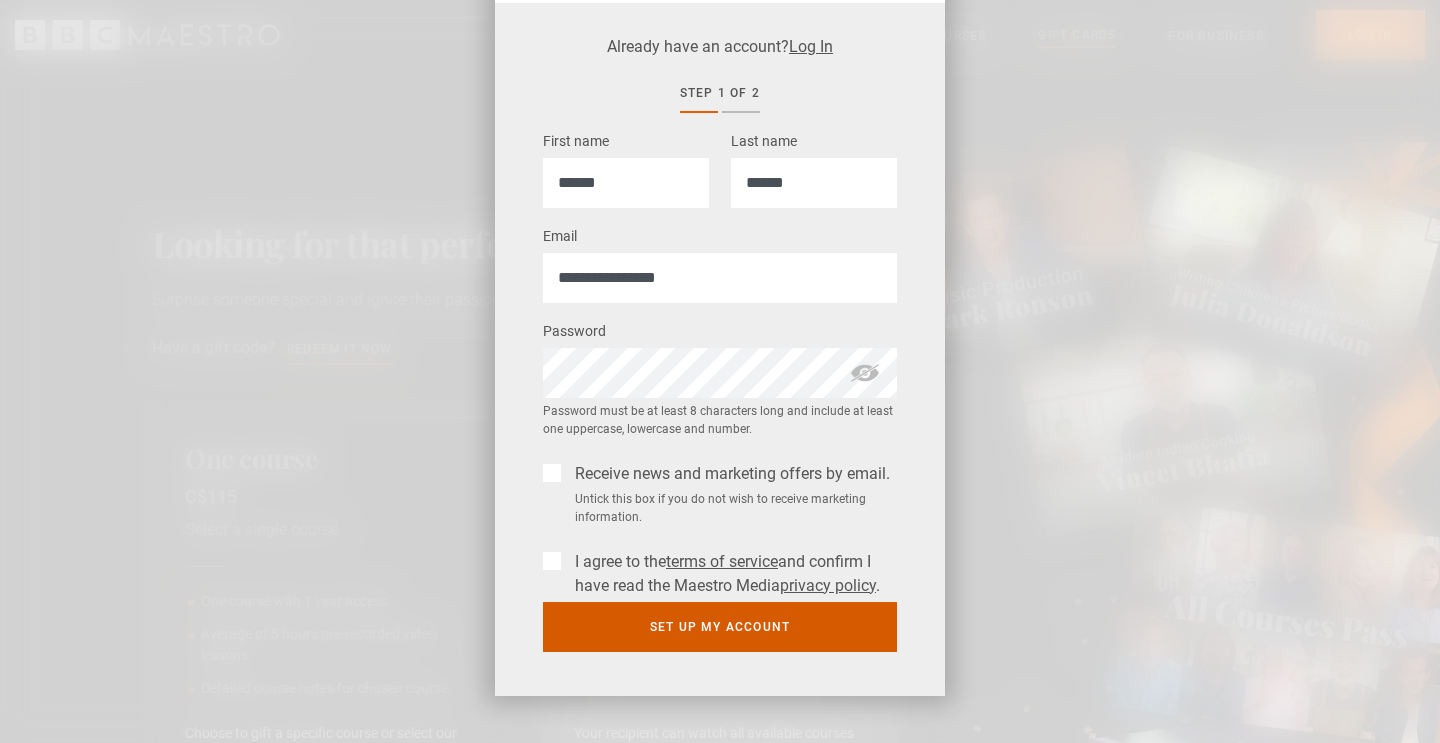 click on "Set up my account" at bounding box center (720, 627) 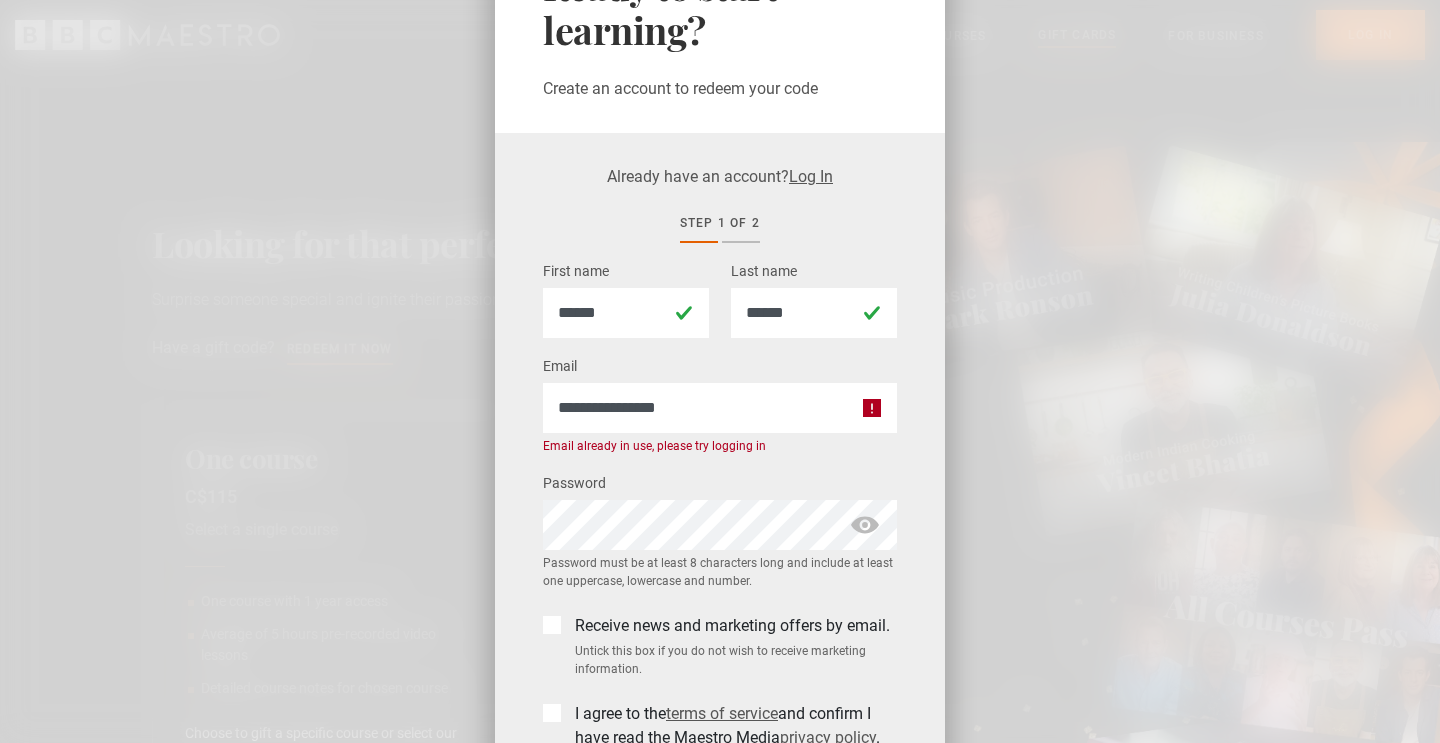 scroll, scrollTop: 0, scrollLeft: 0, axis: both 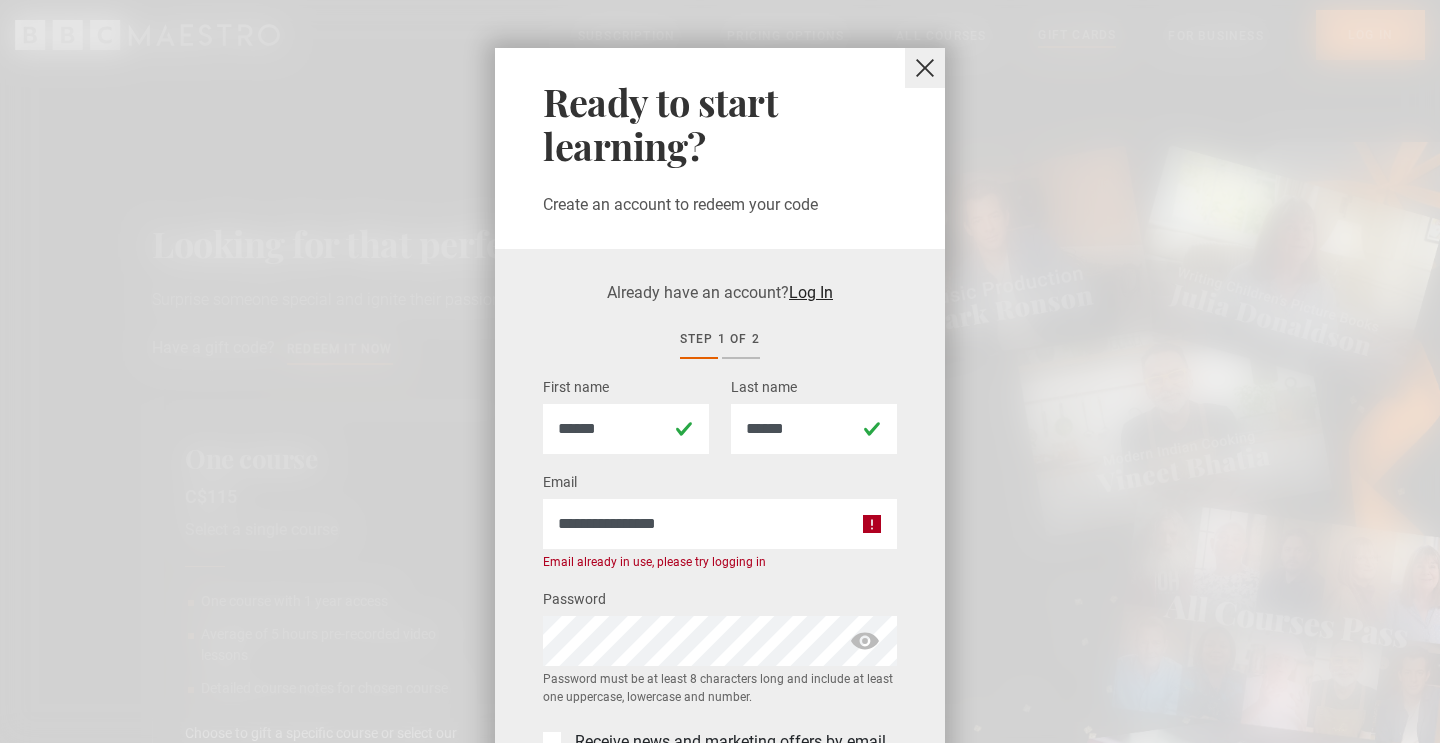 click on "Log In" at bounding box center (811, 292) 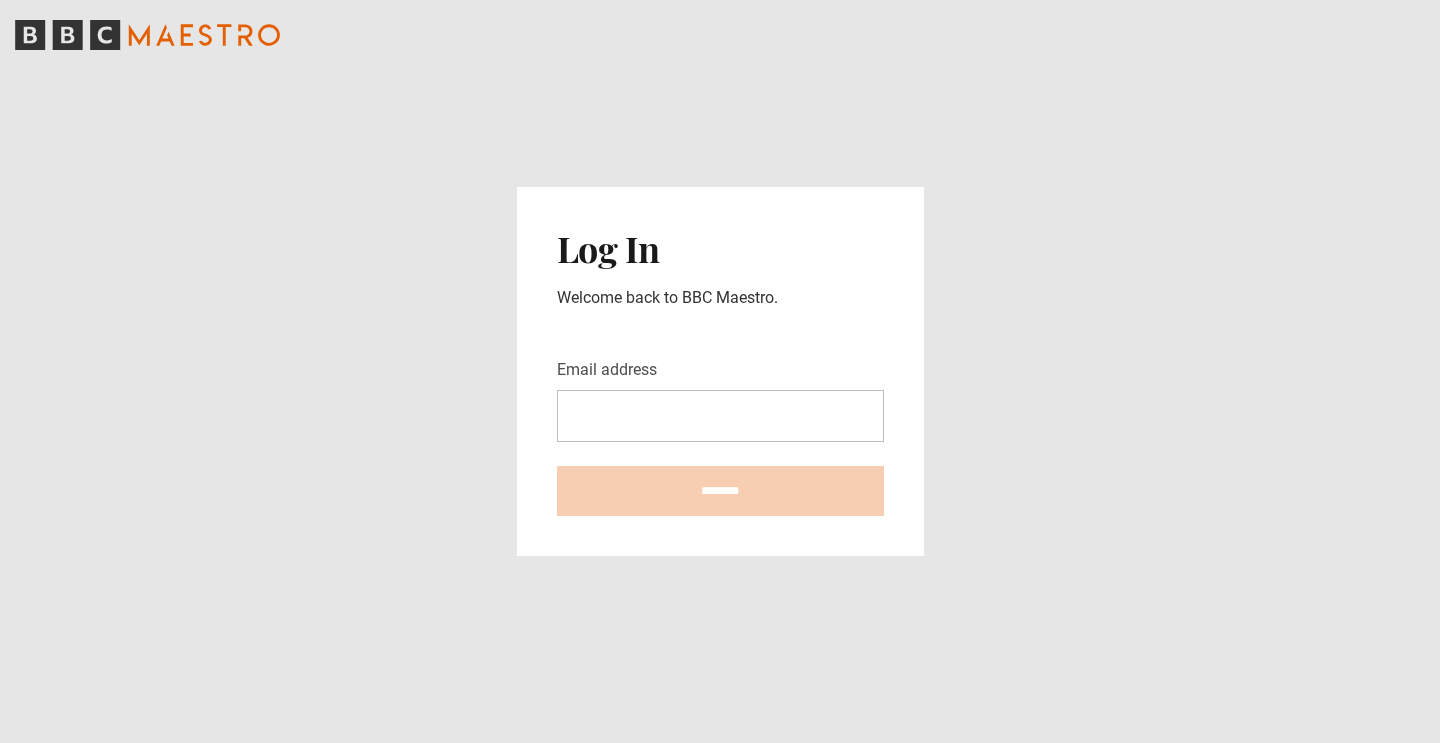 scroll, scrollTop: 0, scrollLeft: 0, axis: both 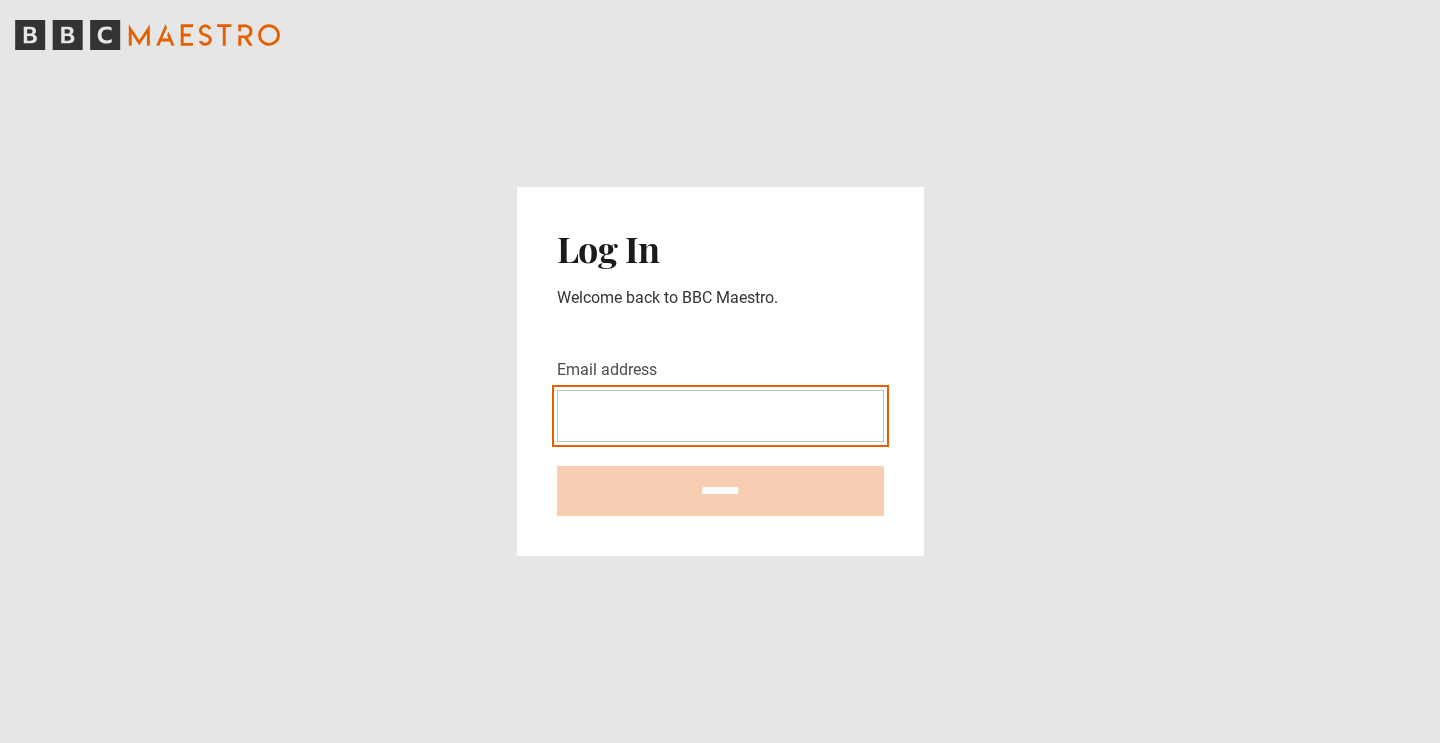 click on "Email address" at bounding box center (720, 416) 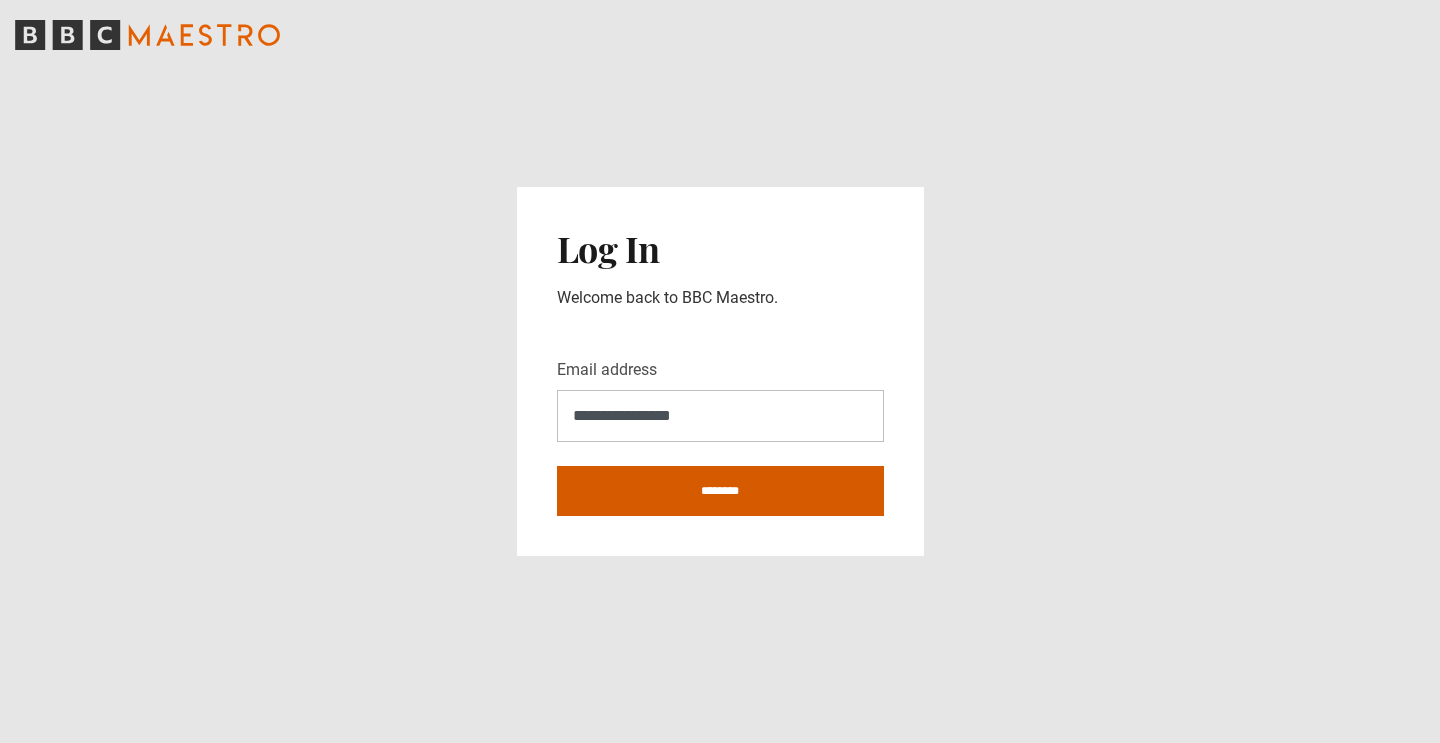 click on "********" at bounding box center [720, 491] 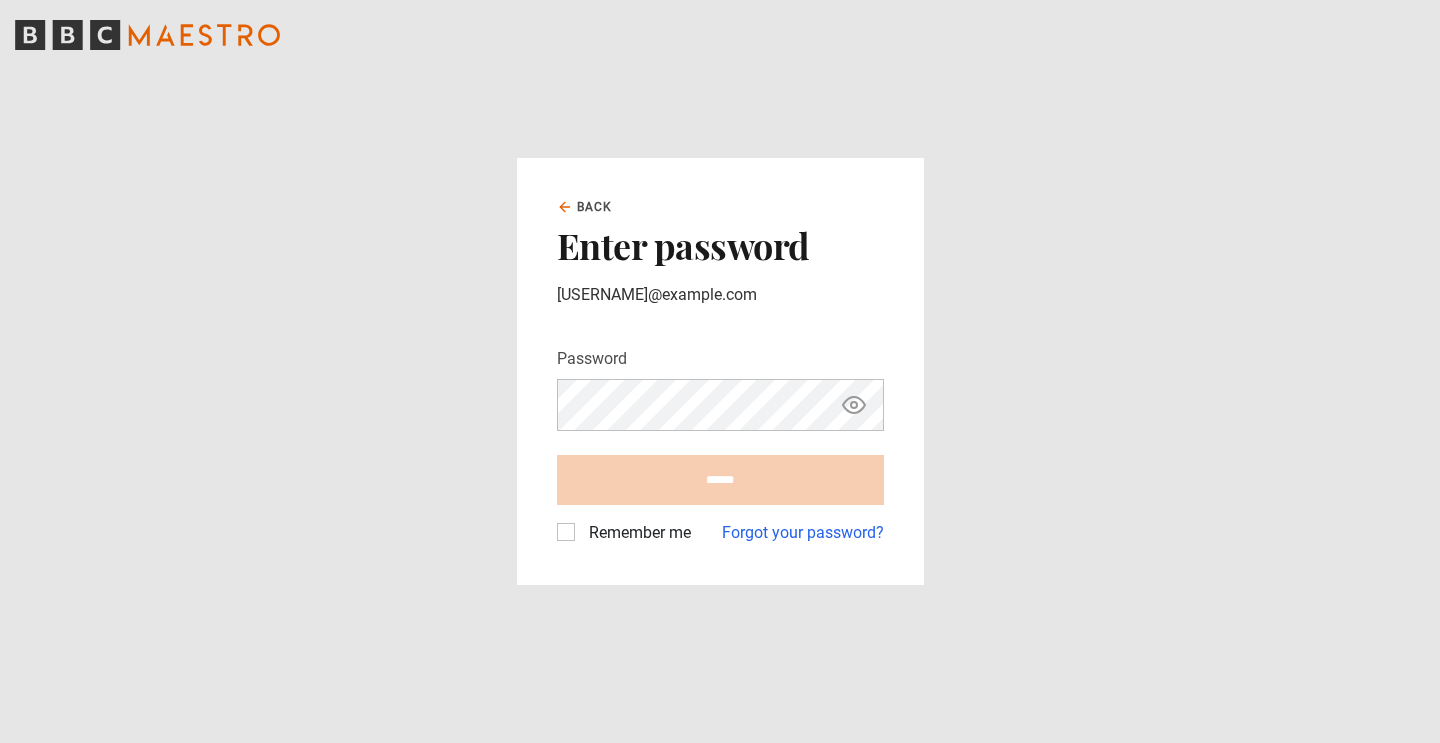 scroll, scrollTop: 0, scrollLeft: 0, axis: both 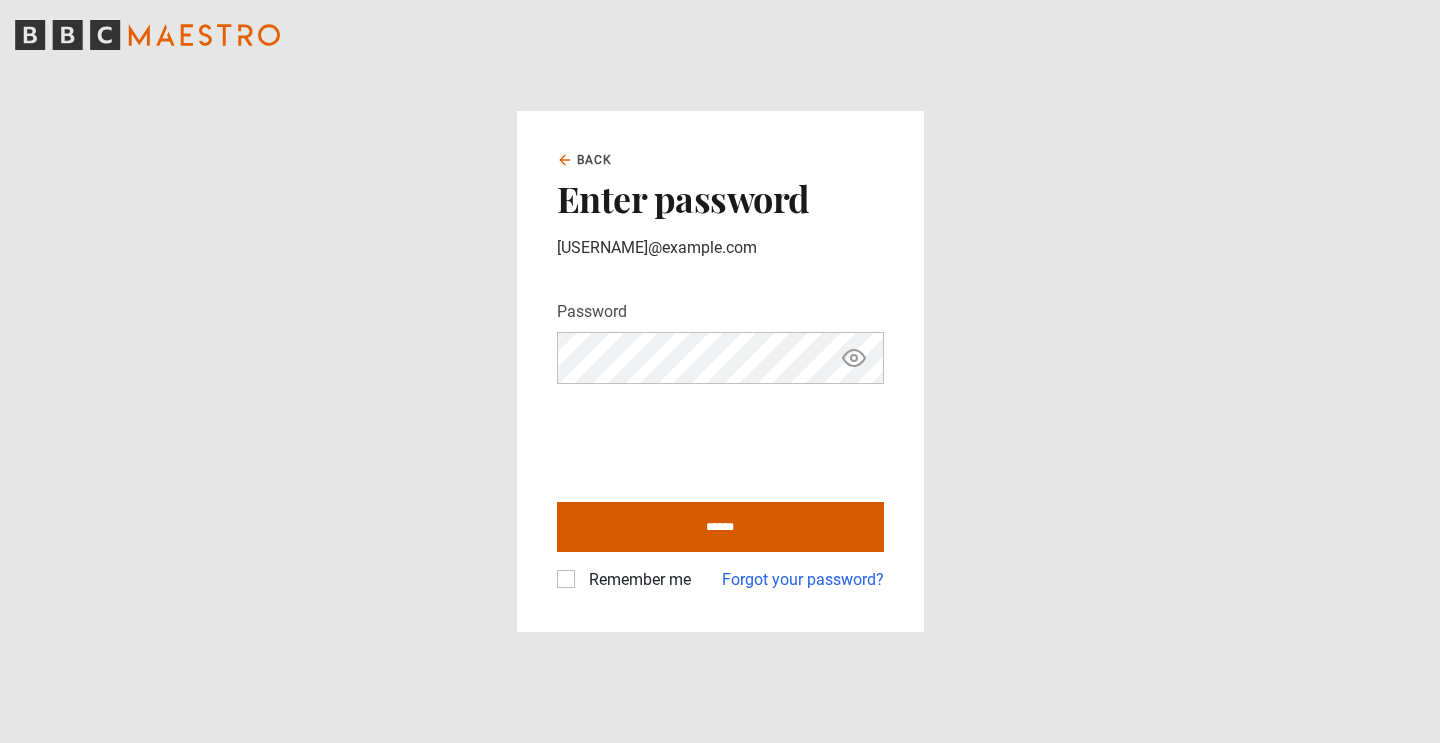click on "******" at bounding box center [720, 527] 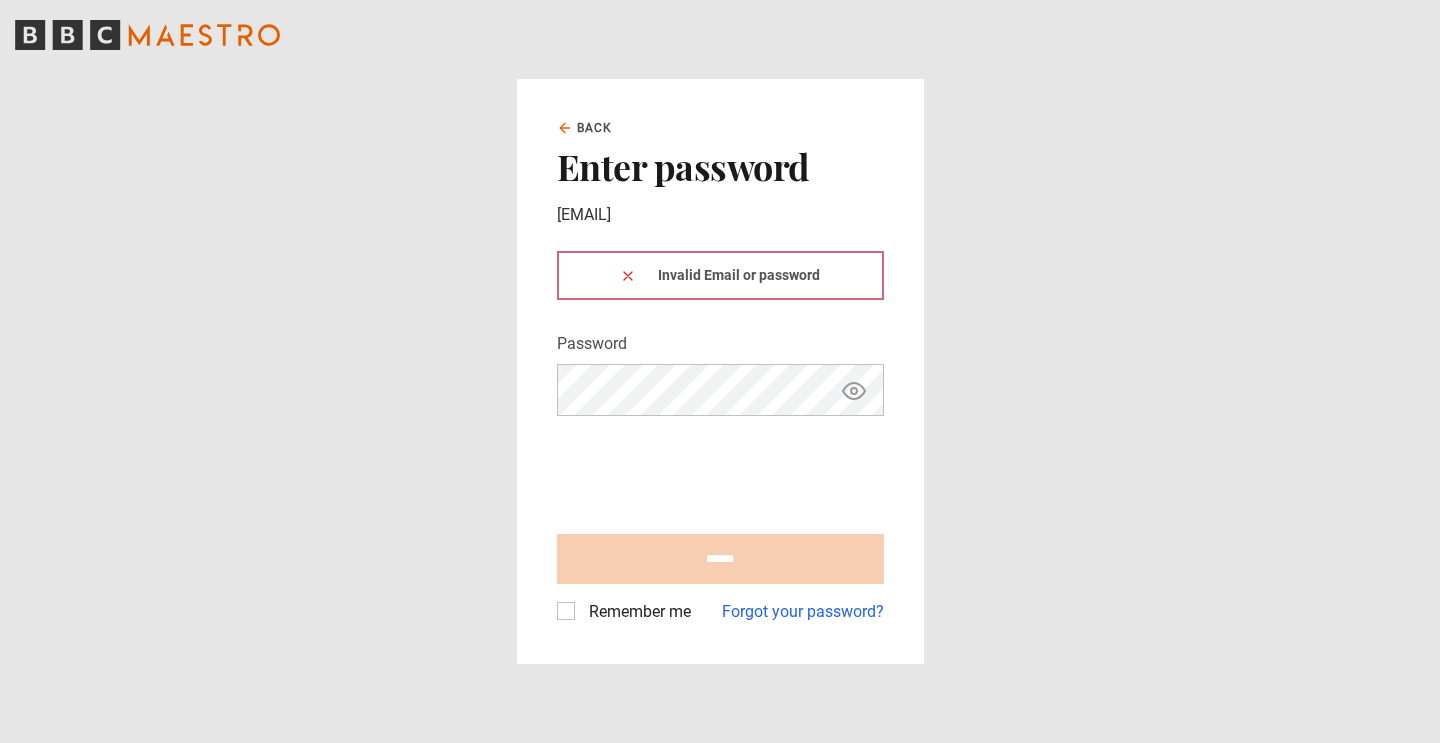 scroll, scrollTop: 0, scrollLeft: 0, axis: both 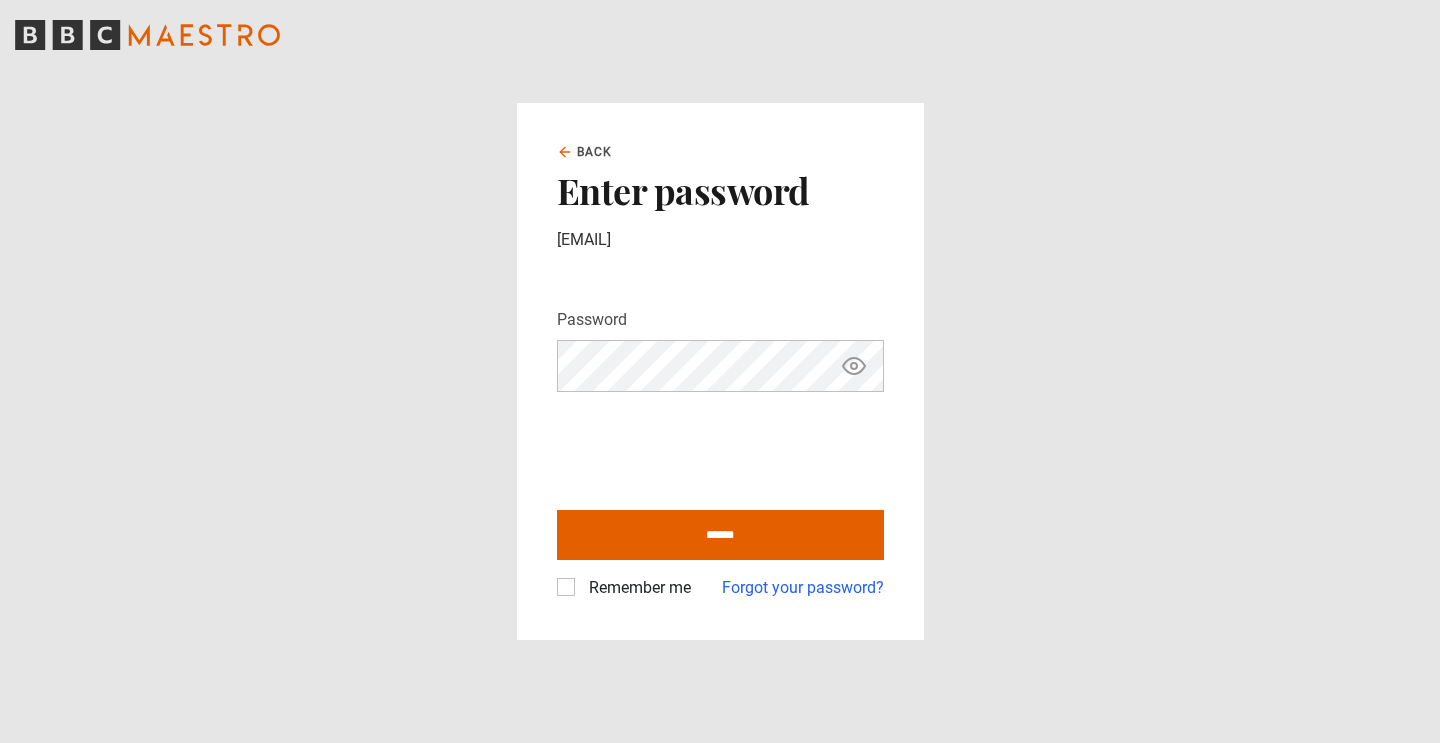 click 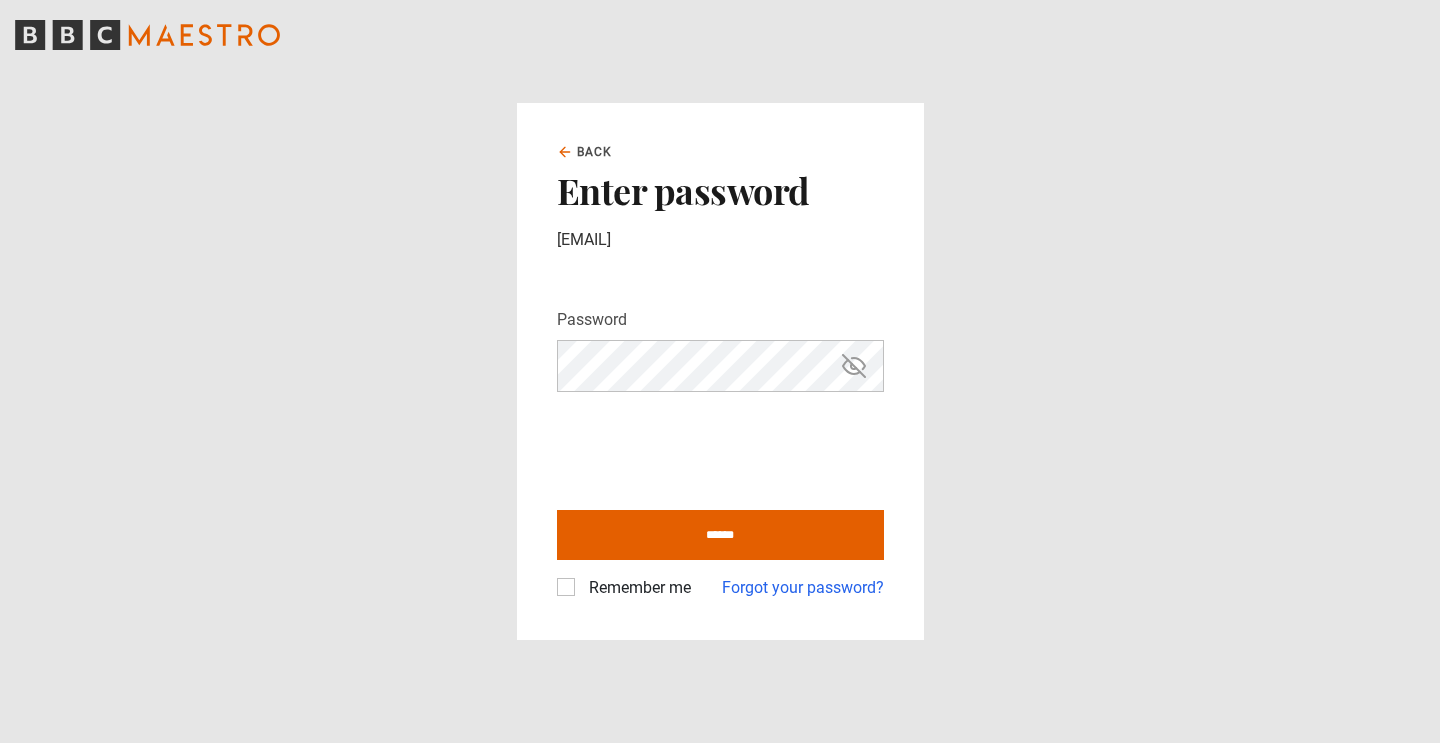 type 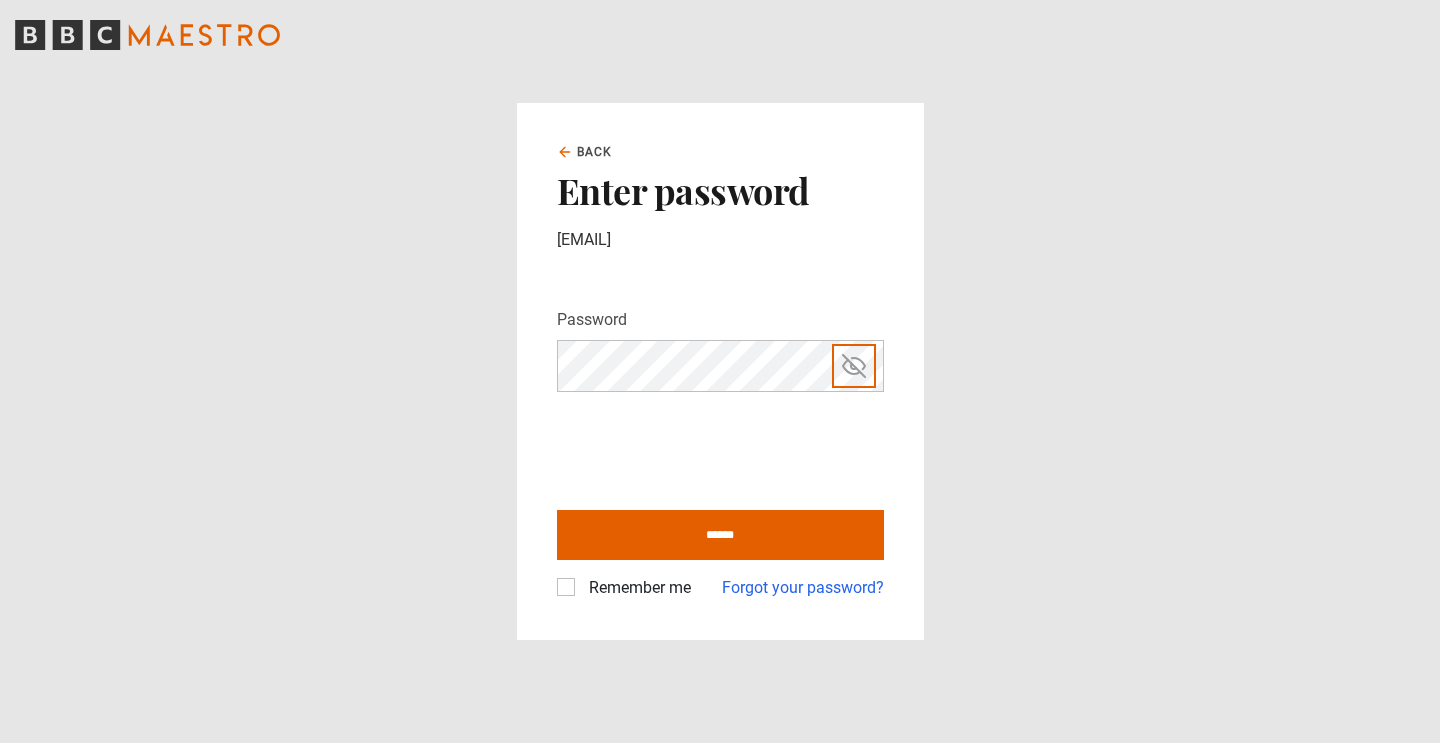 click at bounding box center (854, 366) 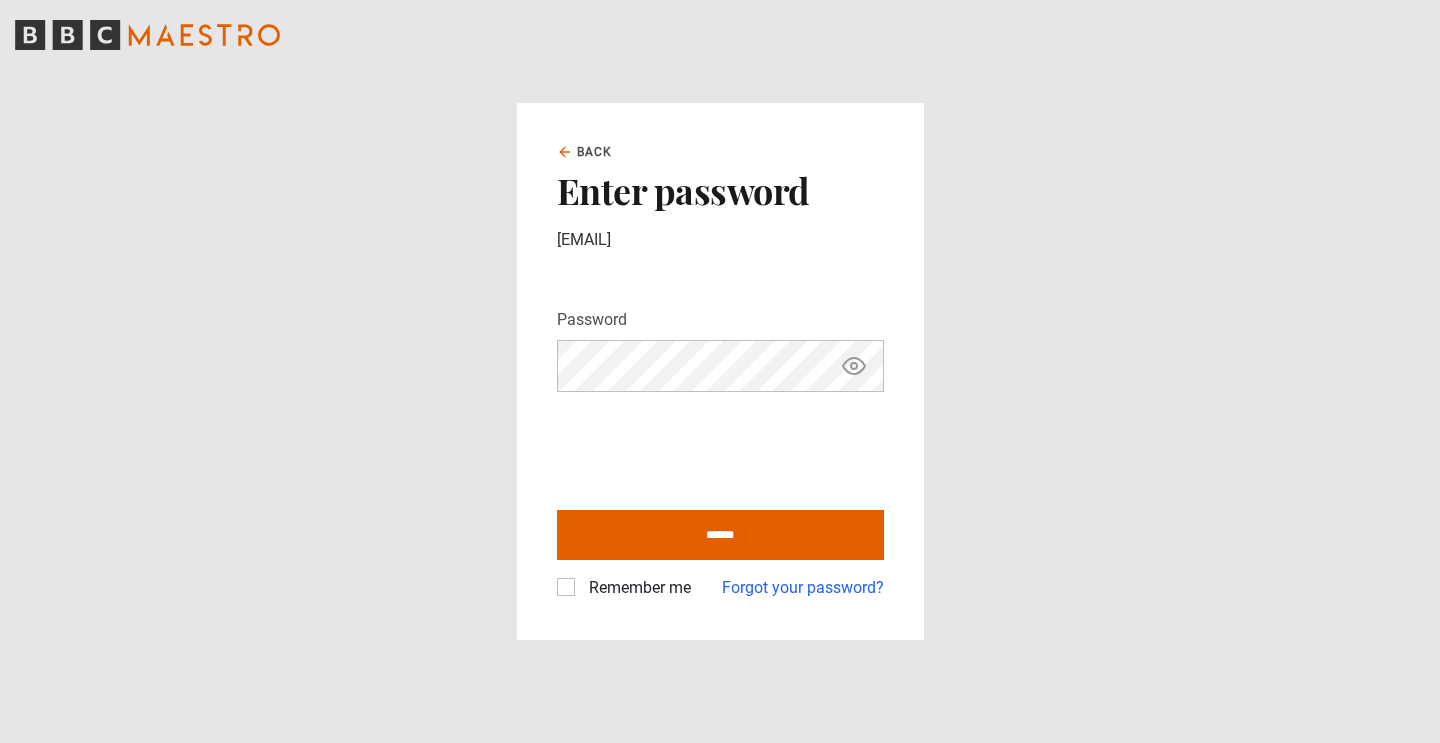 click on "Back
Enter password
[EMAIL]
Password
Your password is hidden
******
Remember me
Forgot your password?" at bounding box center (720, 371) 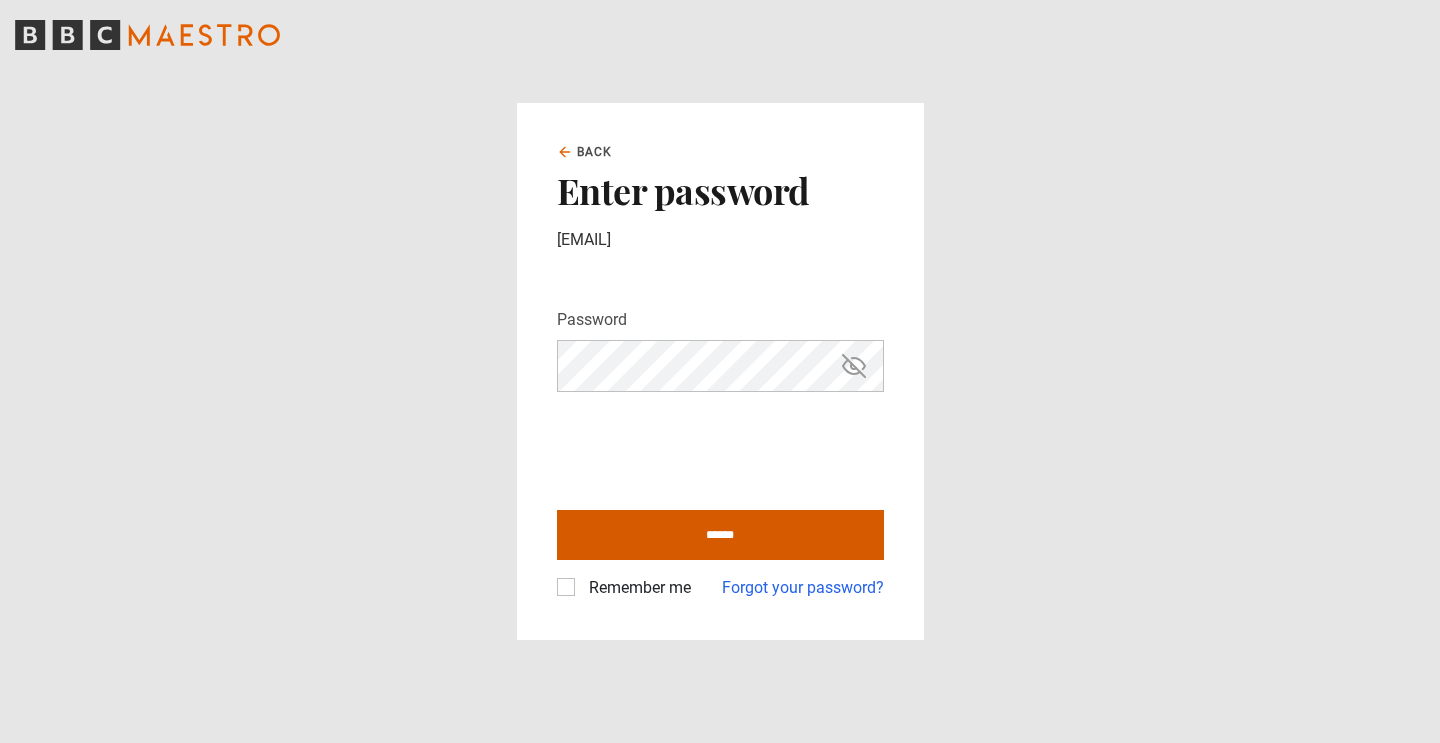 click on "******" at bounding box center [720, 535] 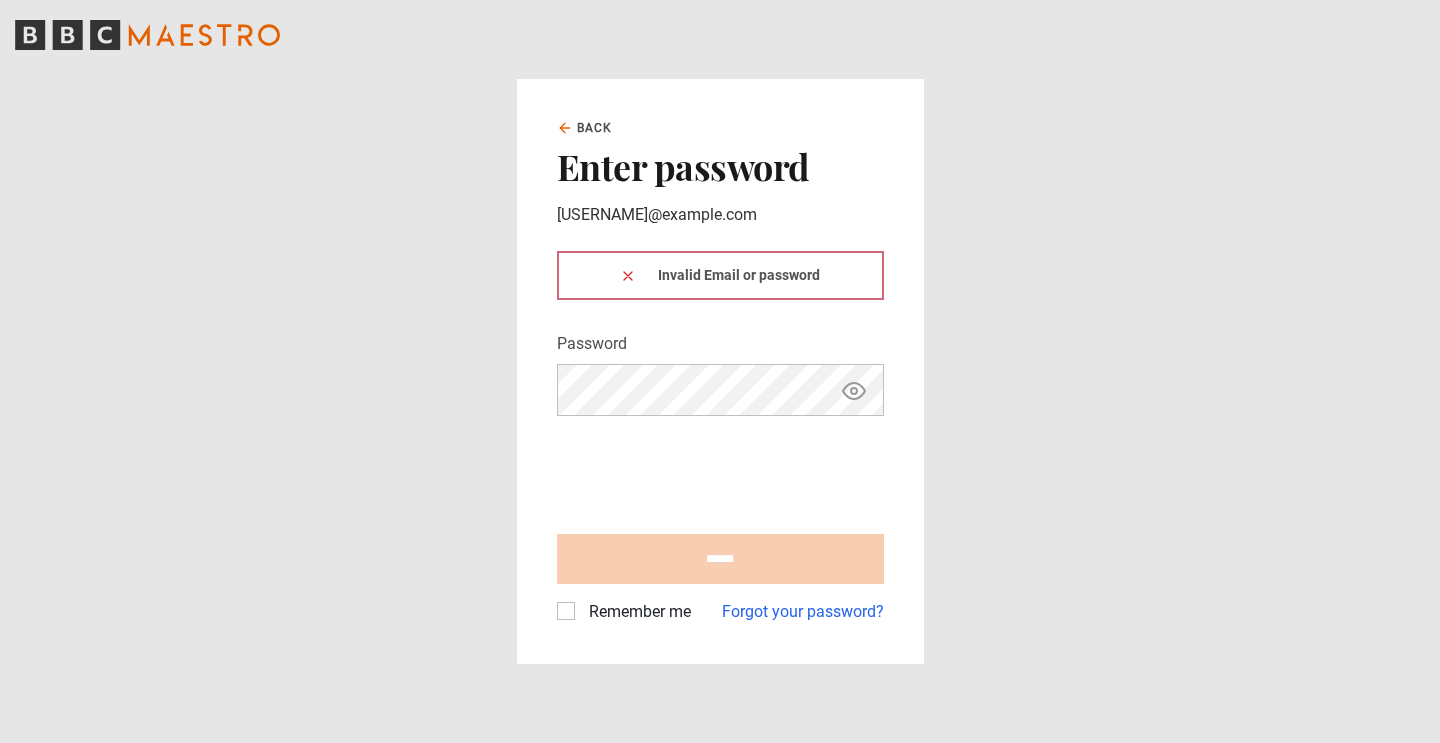 scroll, scrollTop: 0, scrollLeft: 0, axis: both 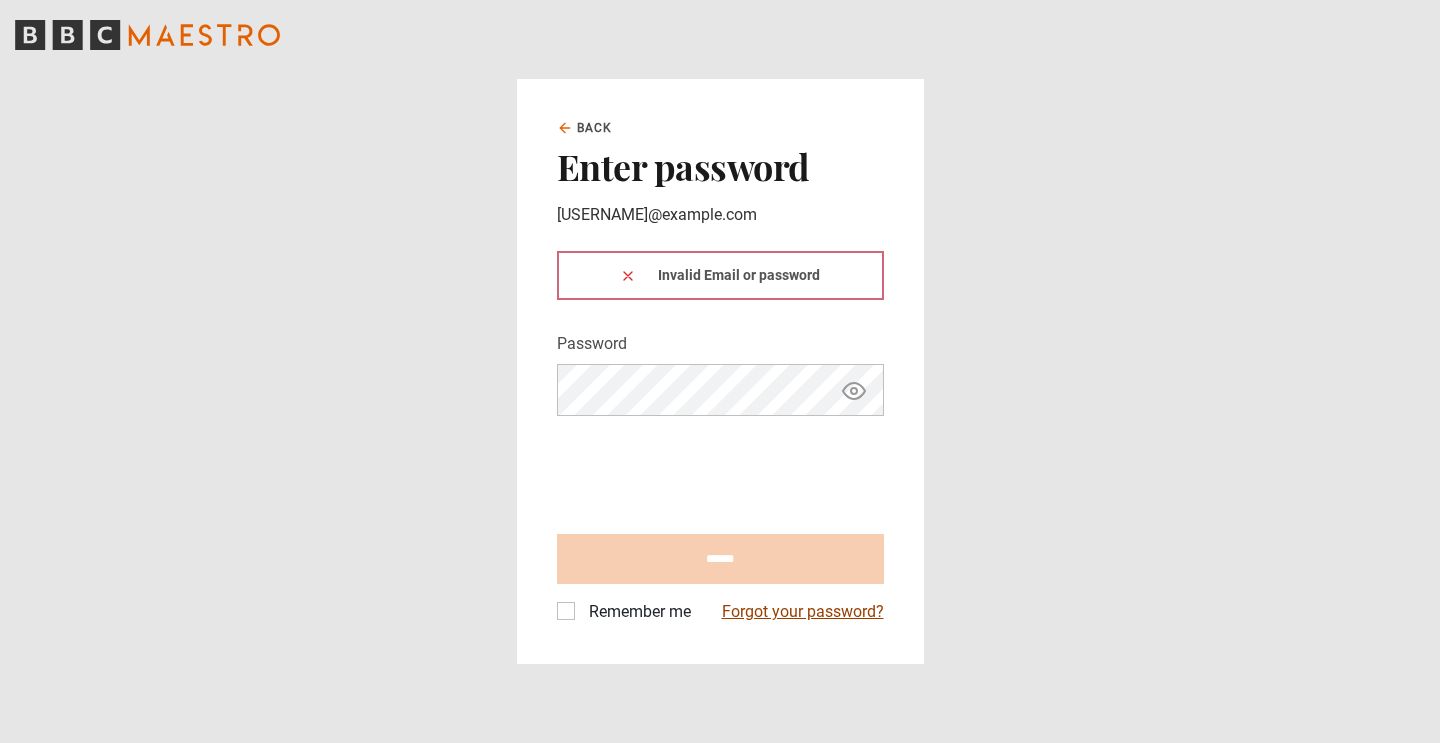 click on "Forgot your password?" at bounding box center [803, 612] 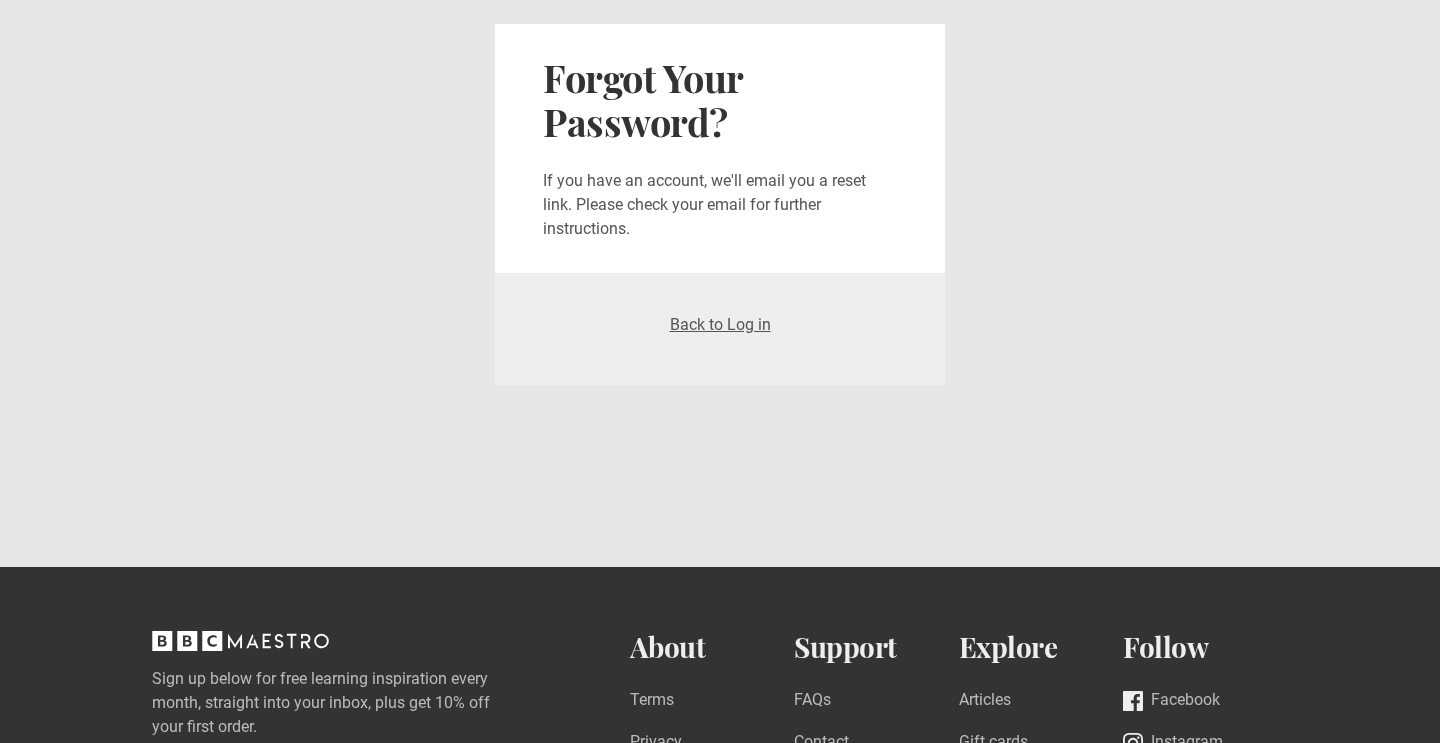 scroll, scrollTop: 0, scrollLeft: 0, axis: both 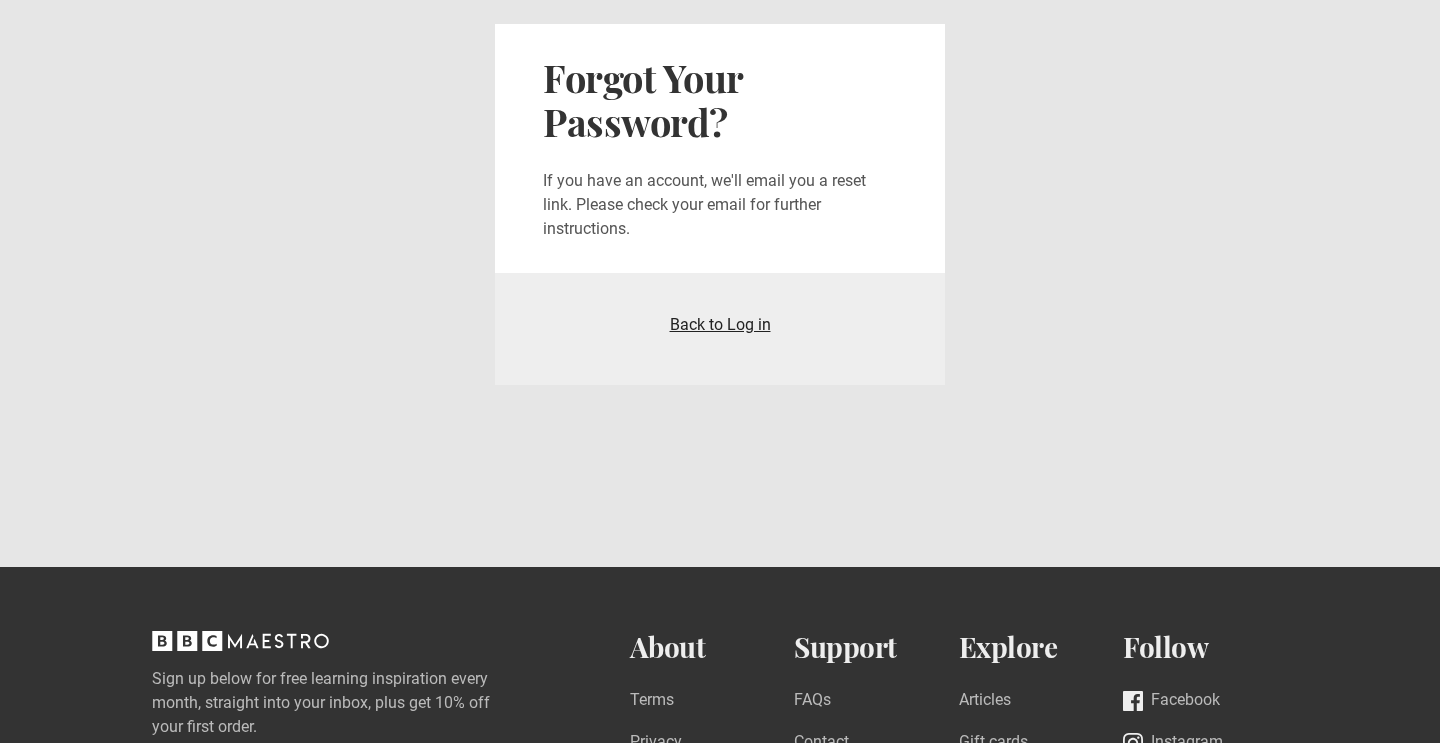 click on "Back to Log in" at bounding box center [720, 324] 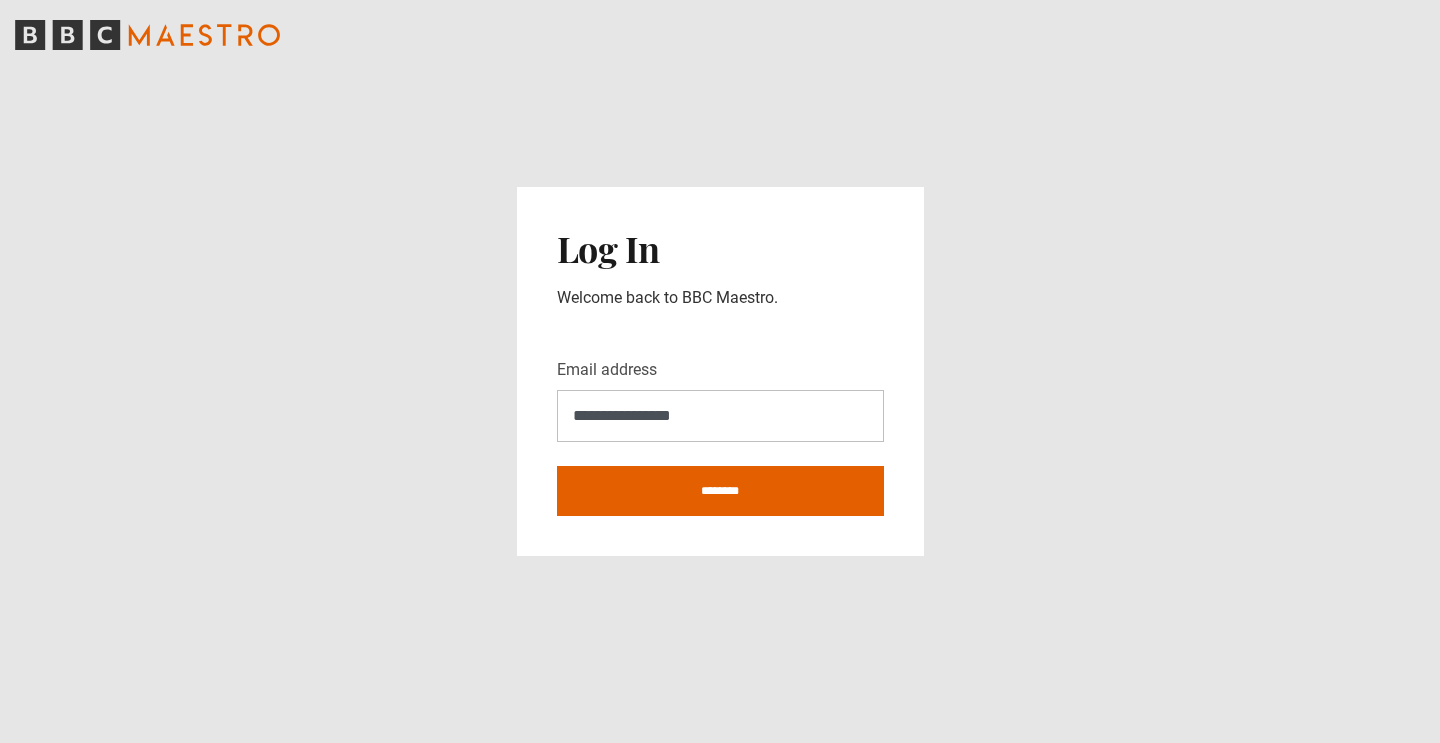 scroll, scrollTop: 0, scrollLeft: 0, axis: both 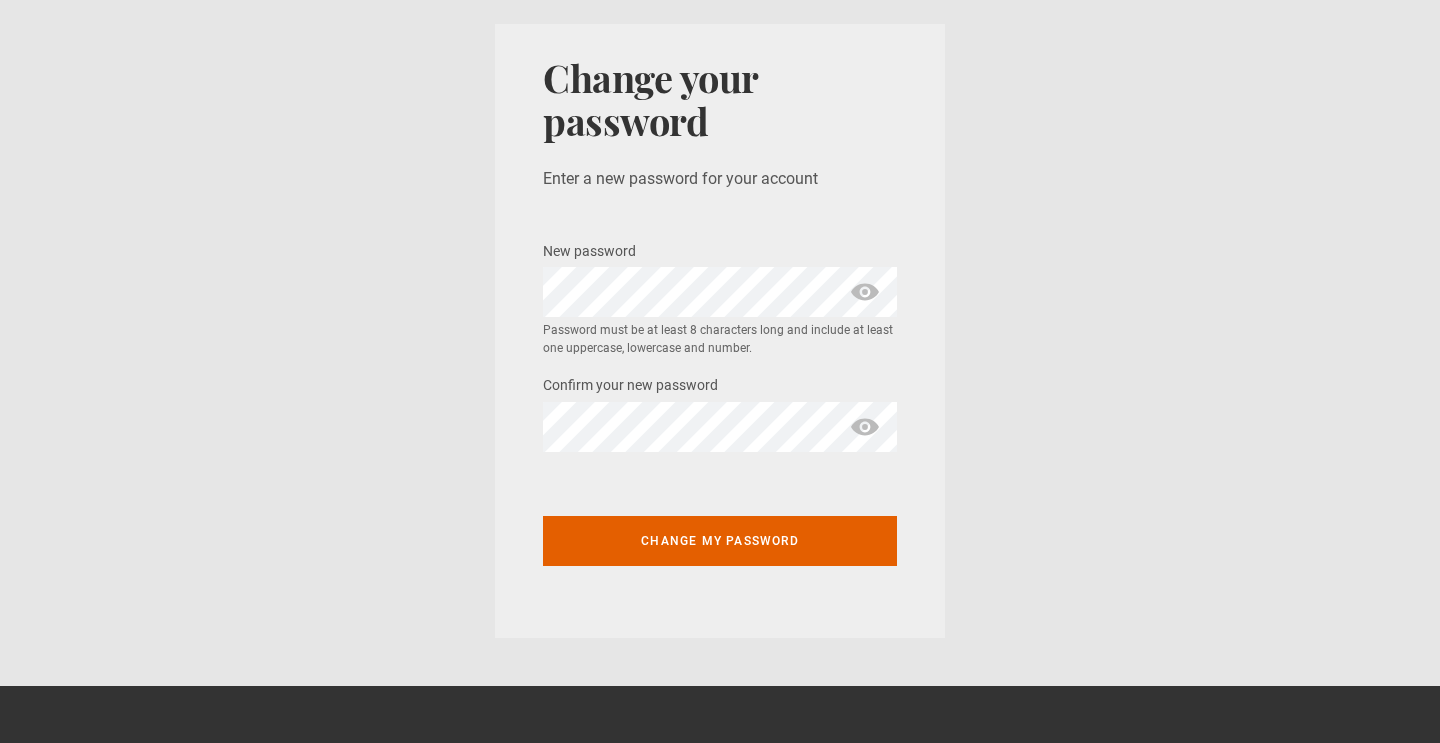 click at bounding box center [865, 292] 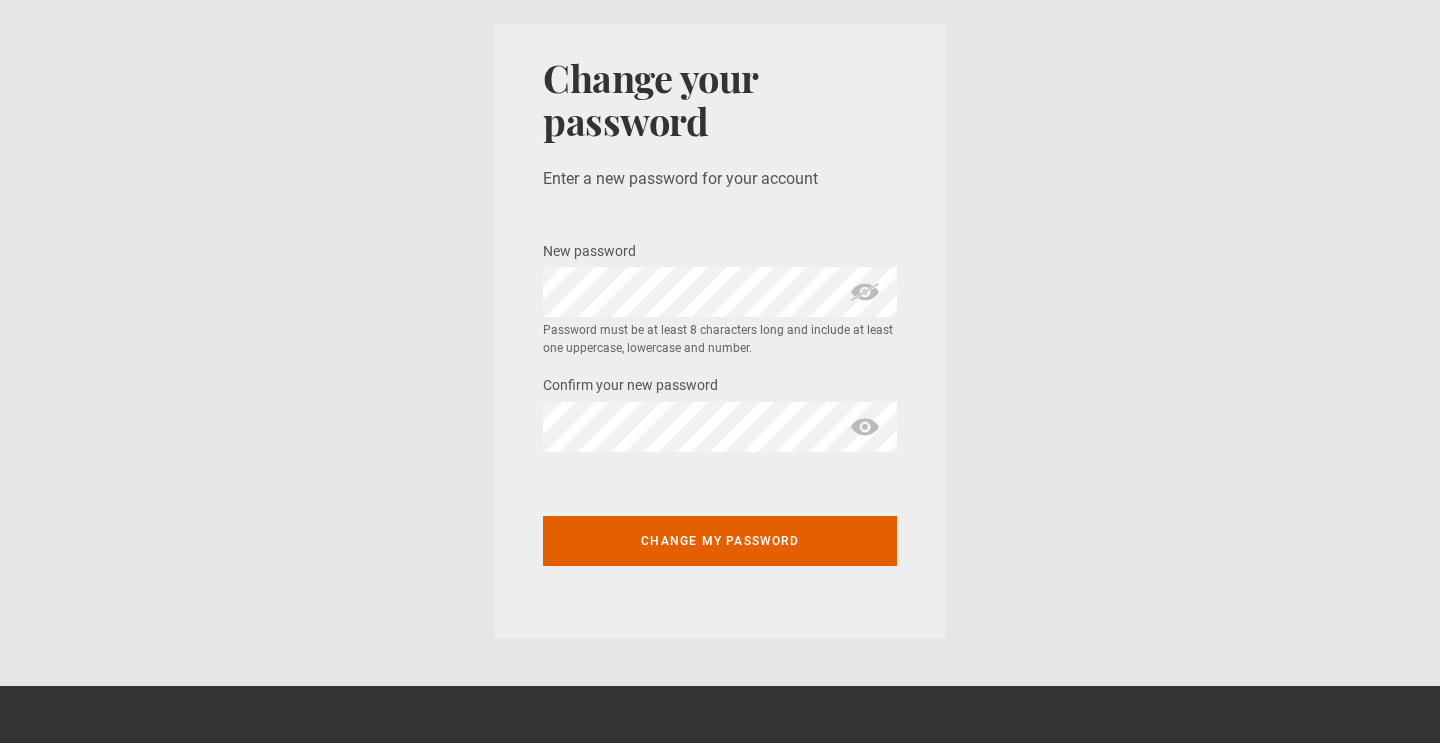 click at bounding box center [865, 427] 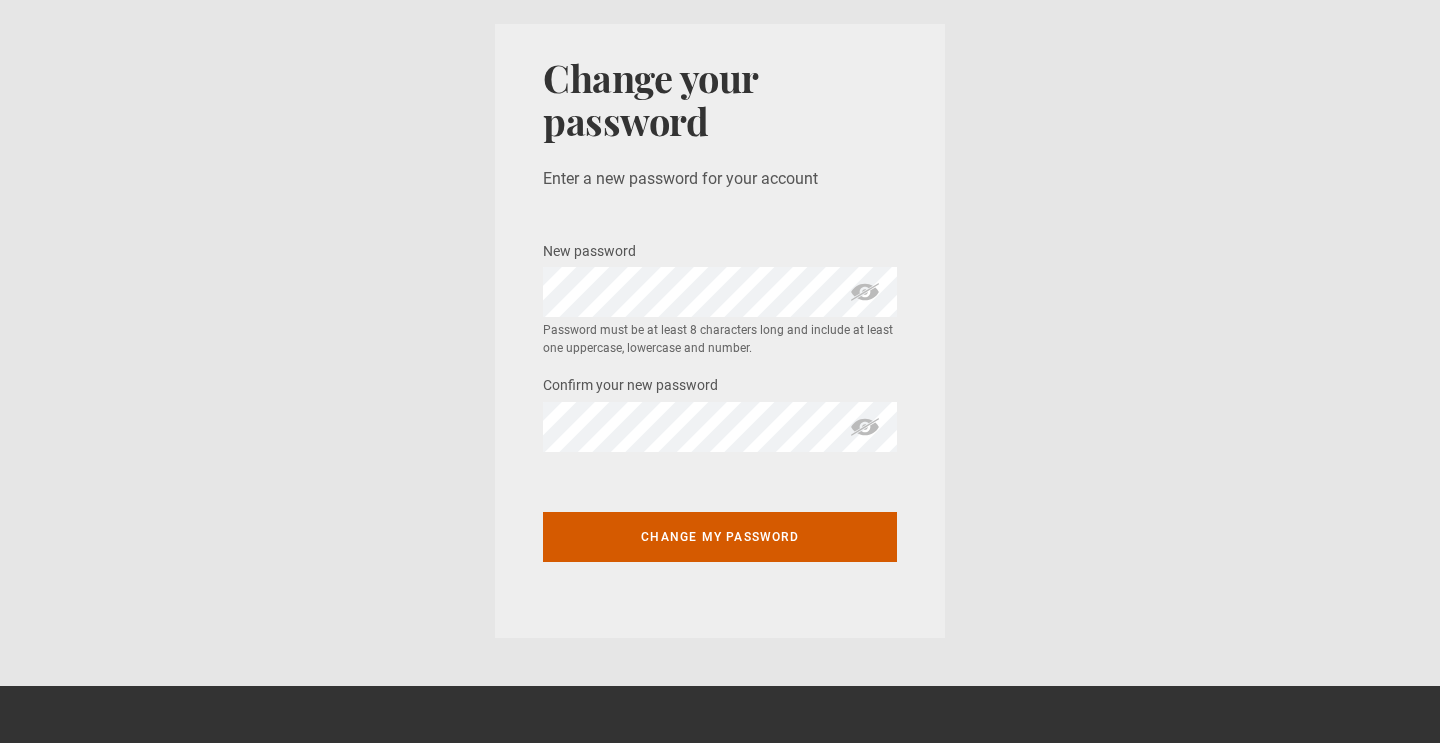 click on "Change my password" at bounding box center [720, 537] 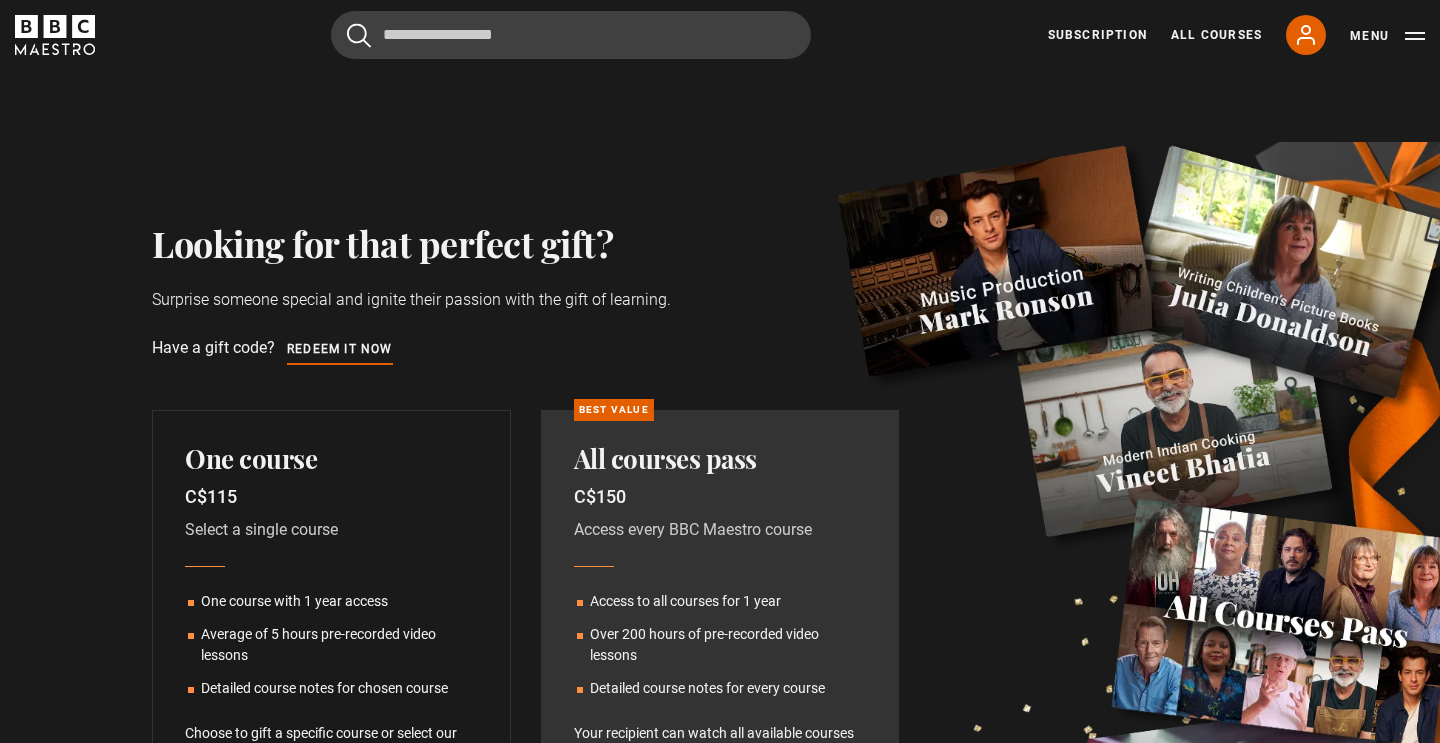 scroll, scrollTop: 0, scrollLeft: 0, axis: both 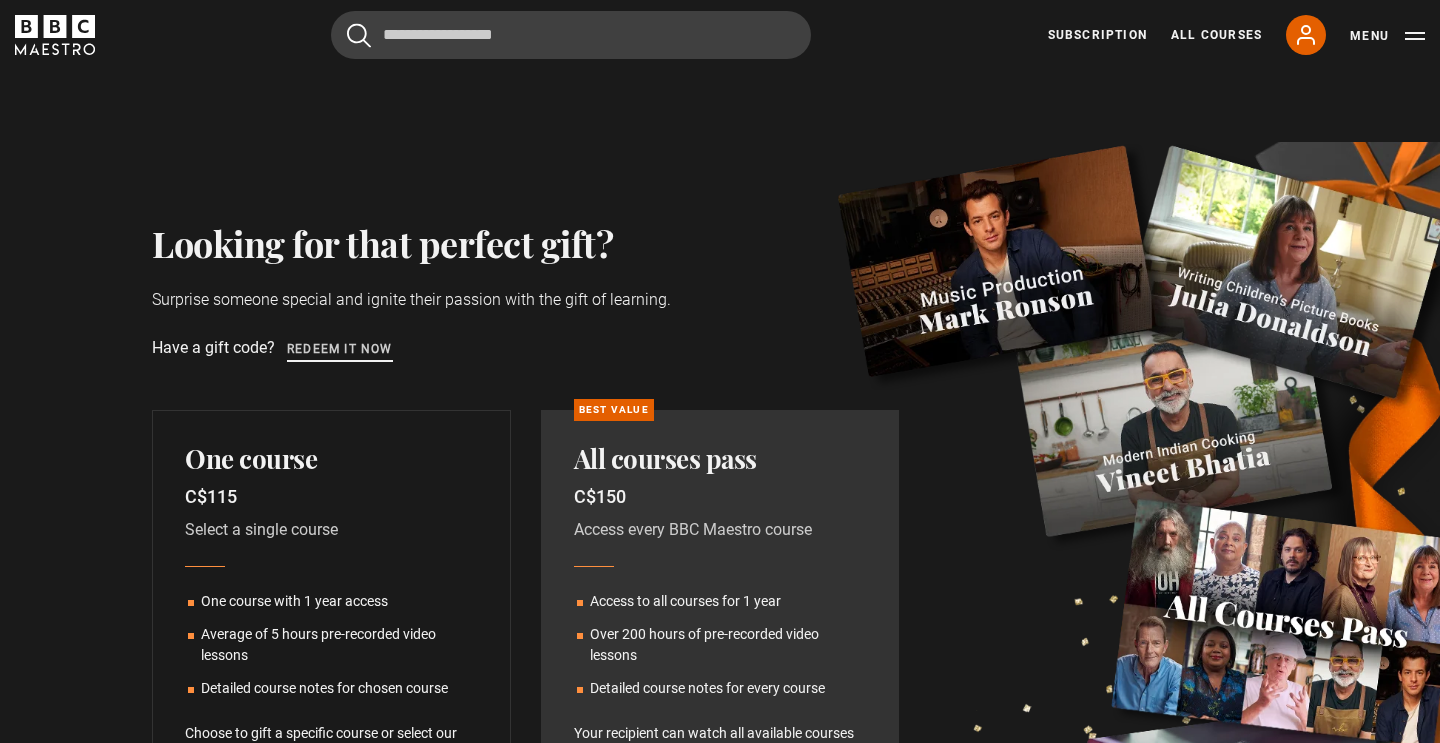 click on "Redeem it now" at bounding box center [340, 350] 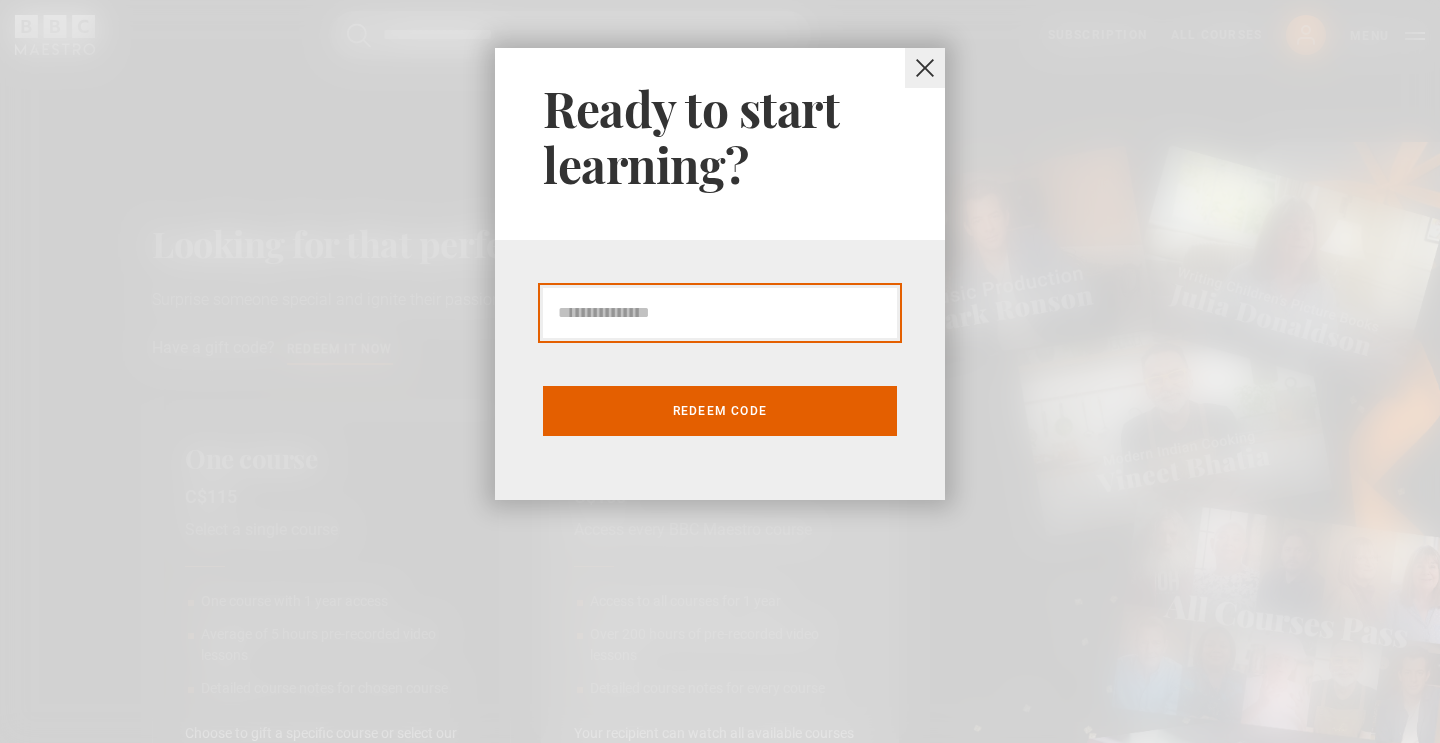 click at bounding box center [720, 313] 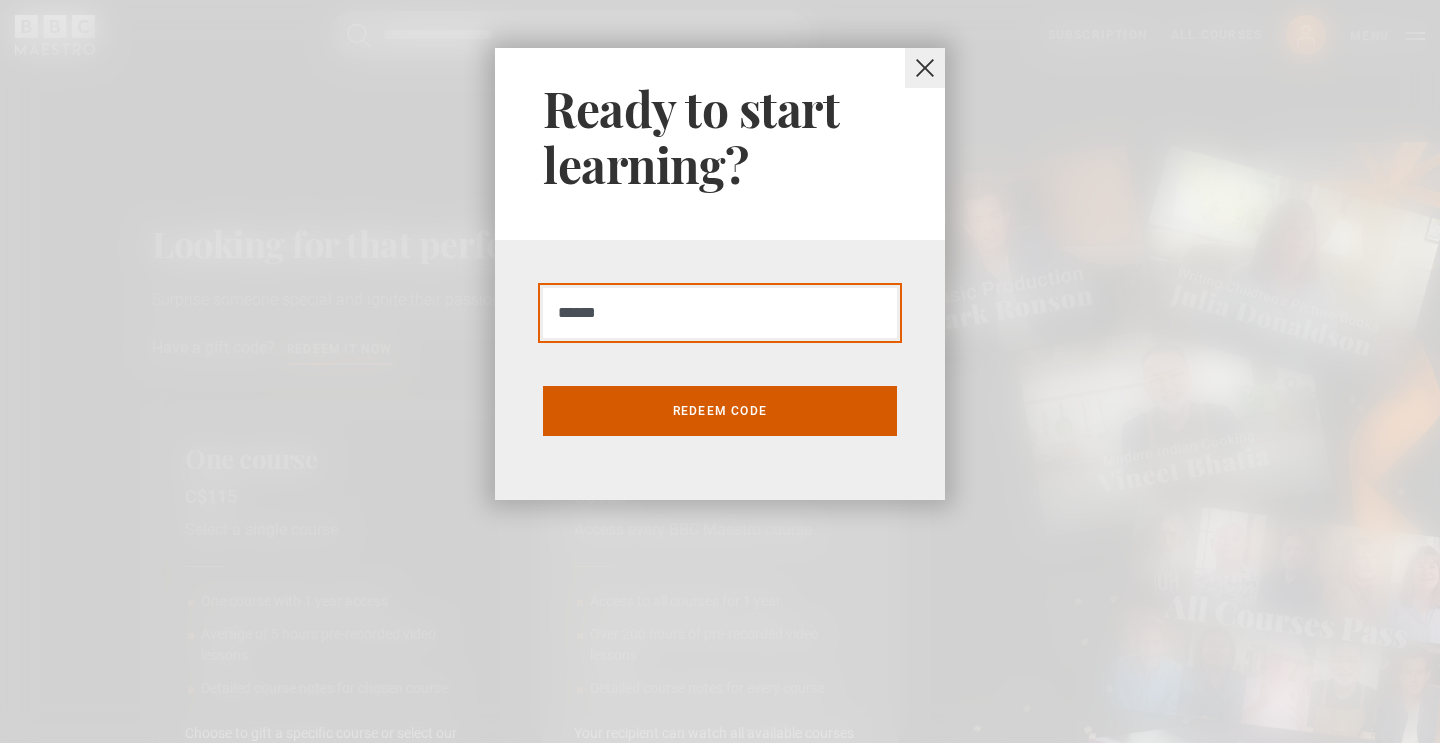 type on "******" 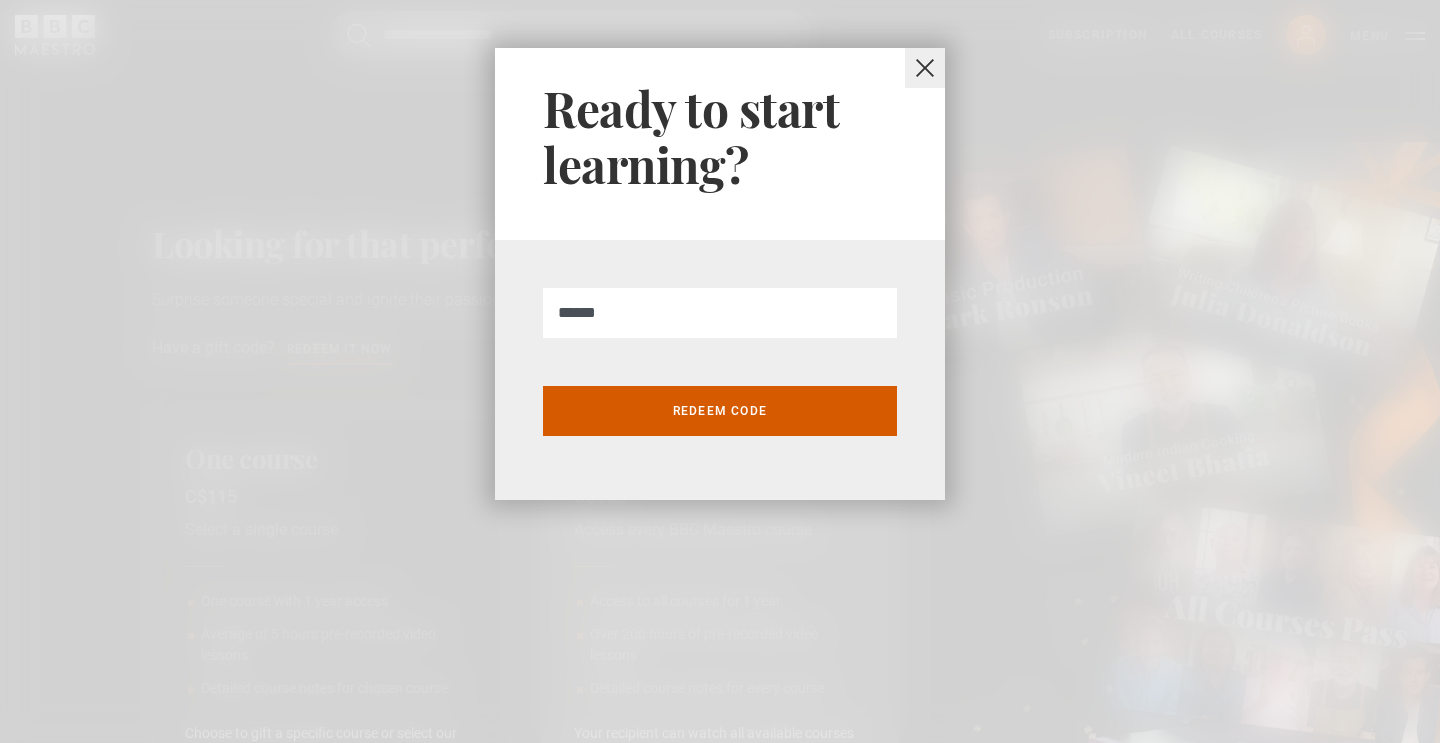 click on "Redeem code" at bounding box center (720, 411) 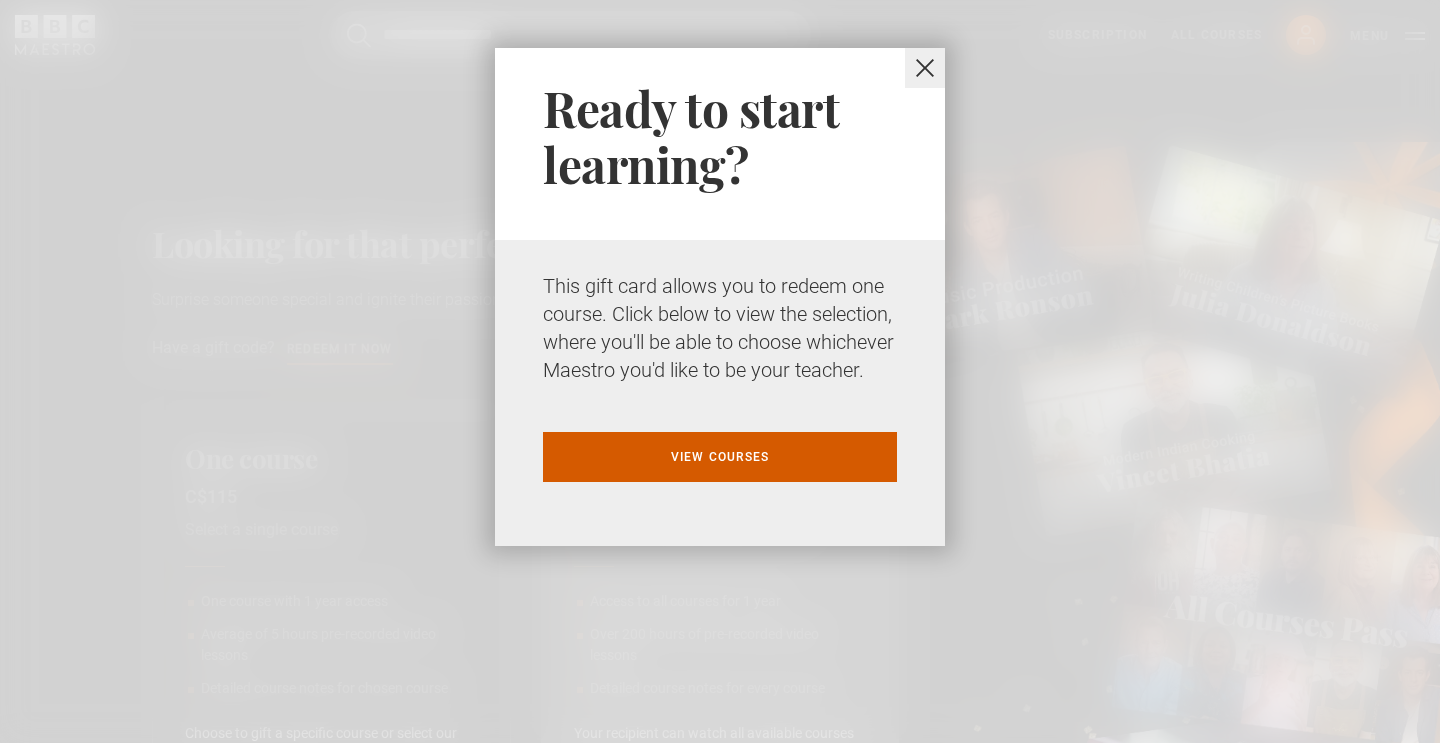 click on "View courses" at bounding box center [720, 457] 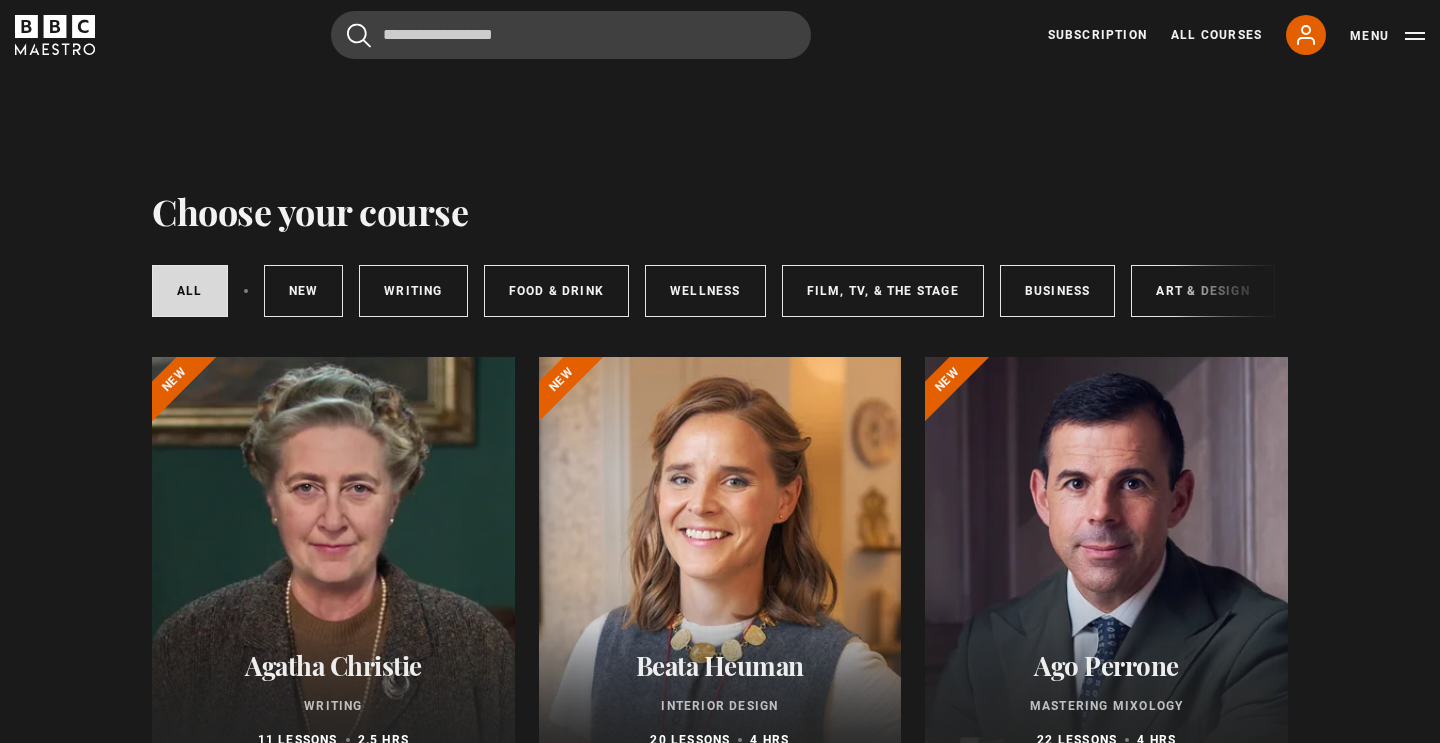 scroll, scrollTop: 0, scrollLeft: 0, axis: both 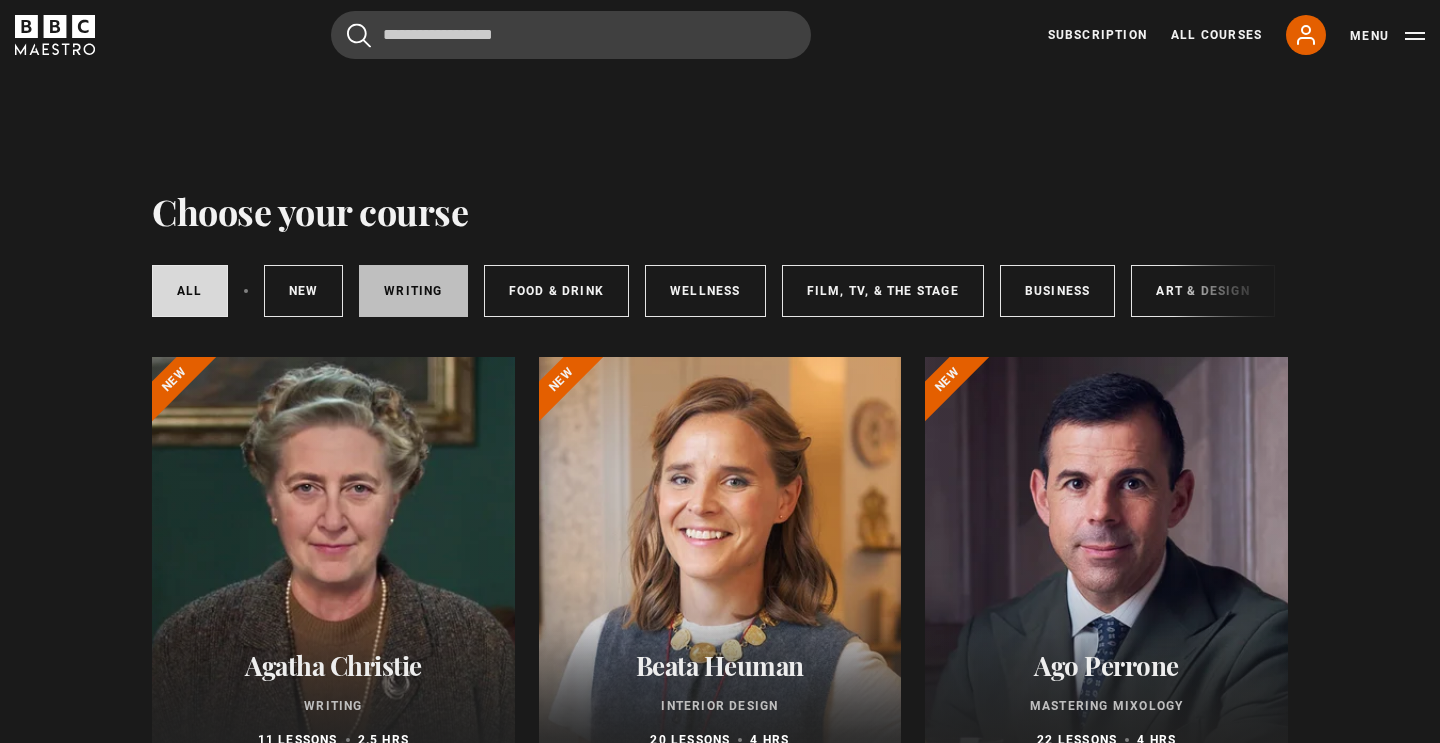 click on "Writing" at bounding box center [413, 291] 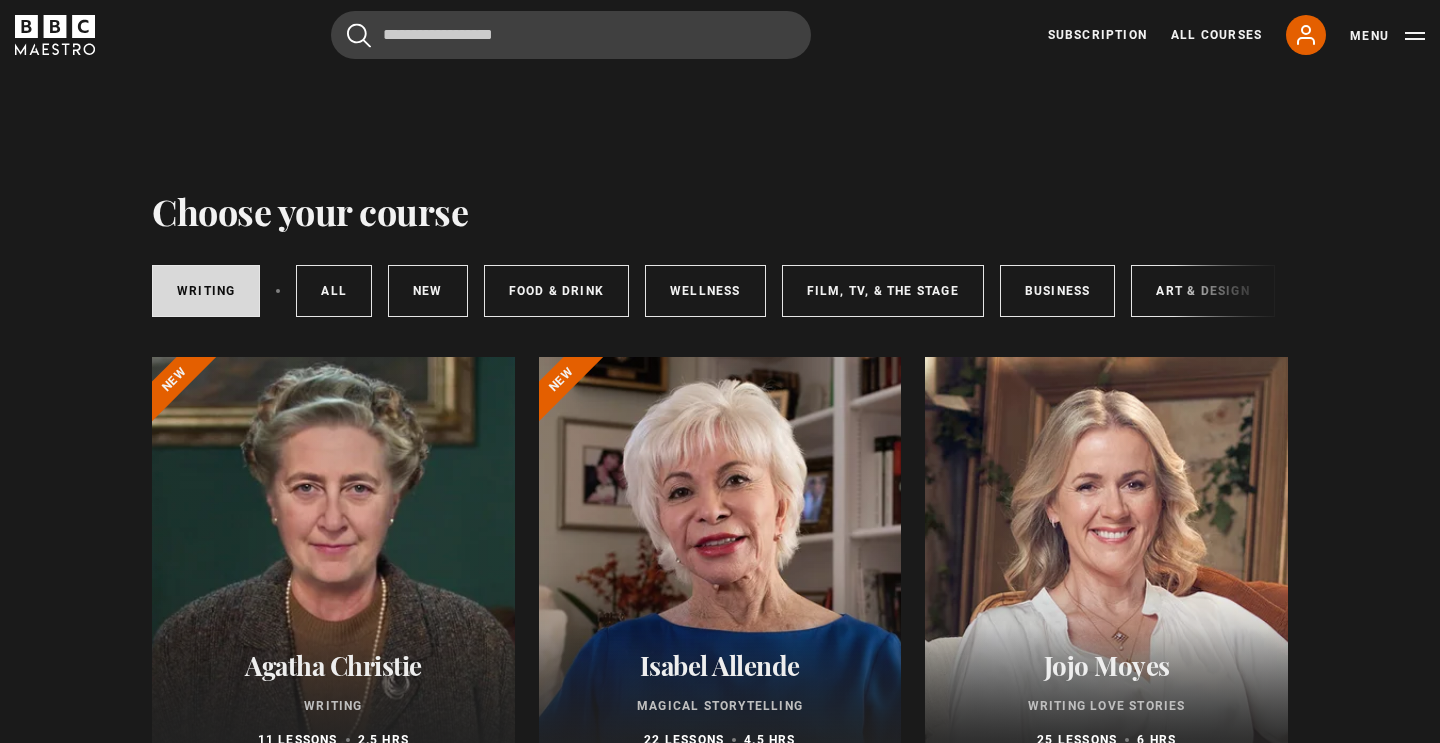 scroll, scrollTop: 70, scrollLeft: 0, axis: vertical 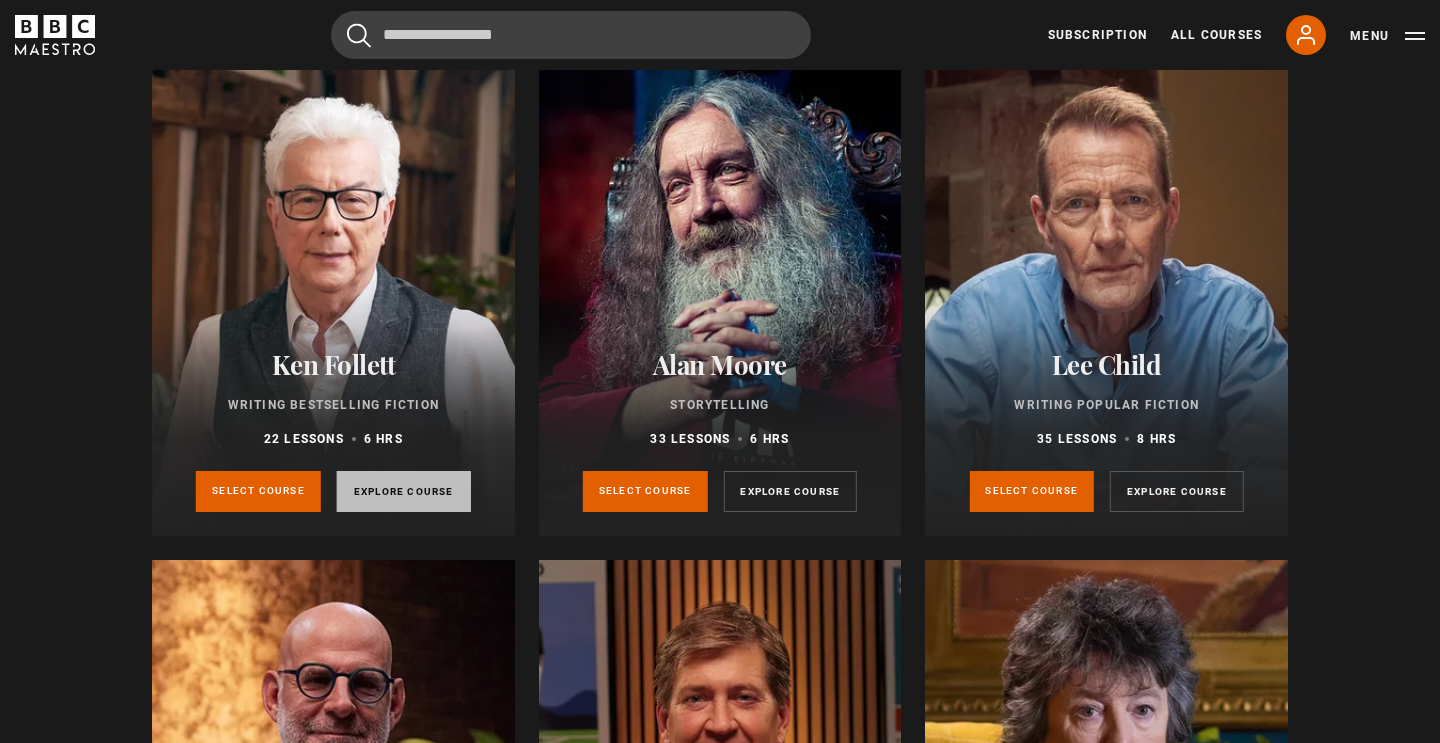 click on "Explore course" at bounding box center [404, 491] 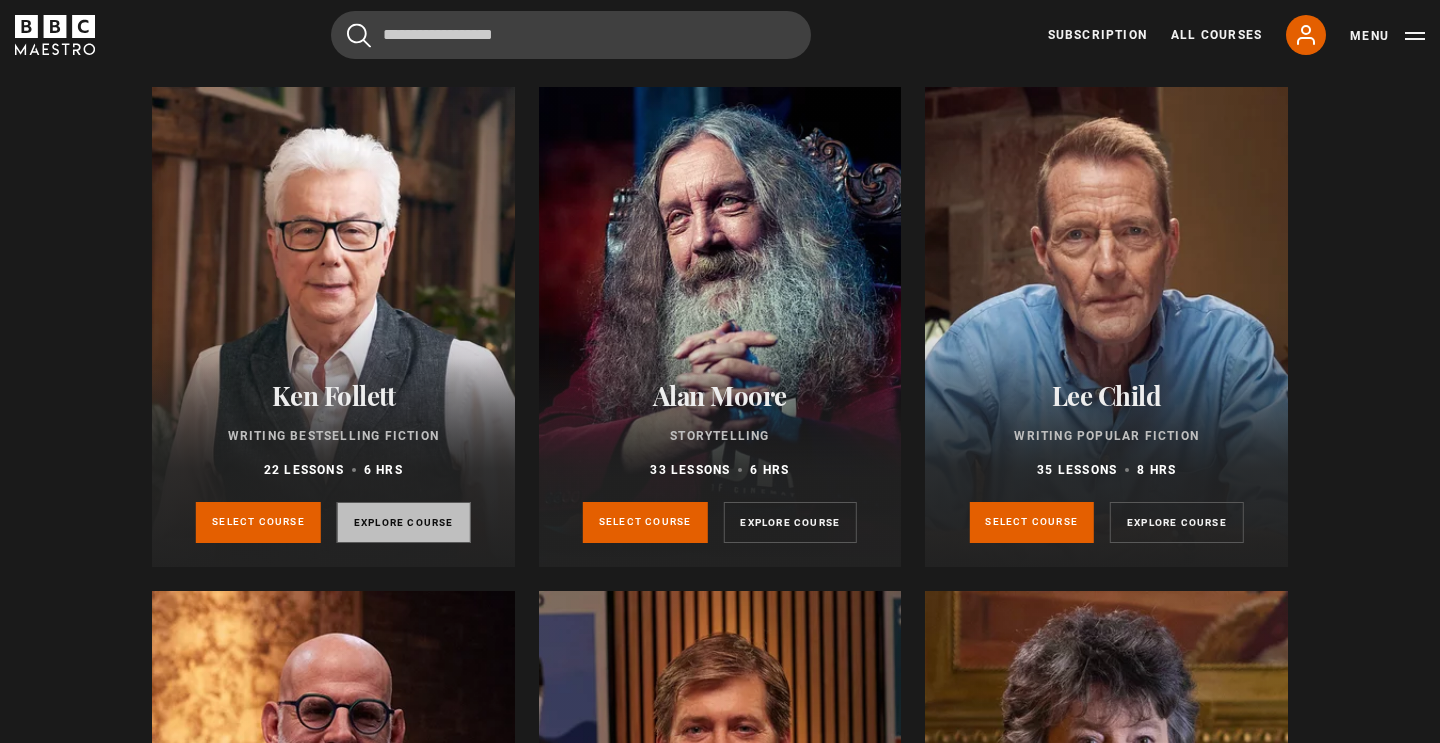 scroll, scrollTop: 859, scrollLeft: 0, axis: vertical 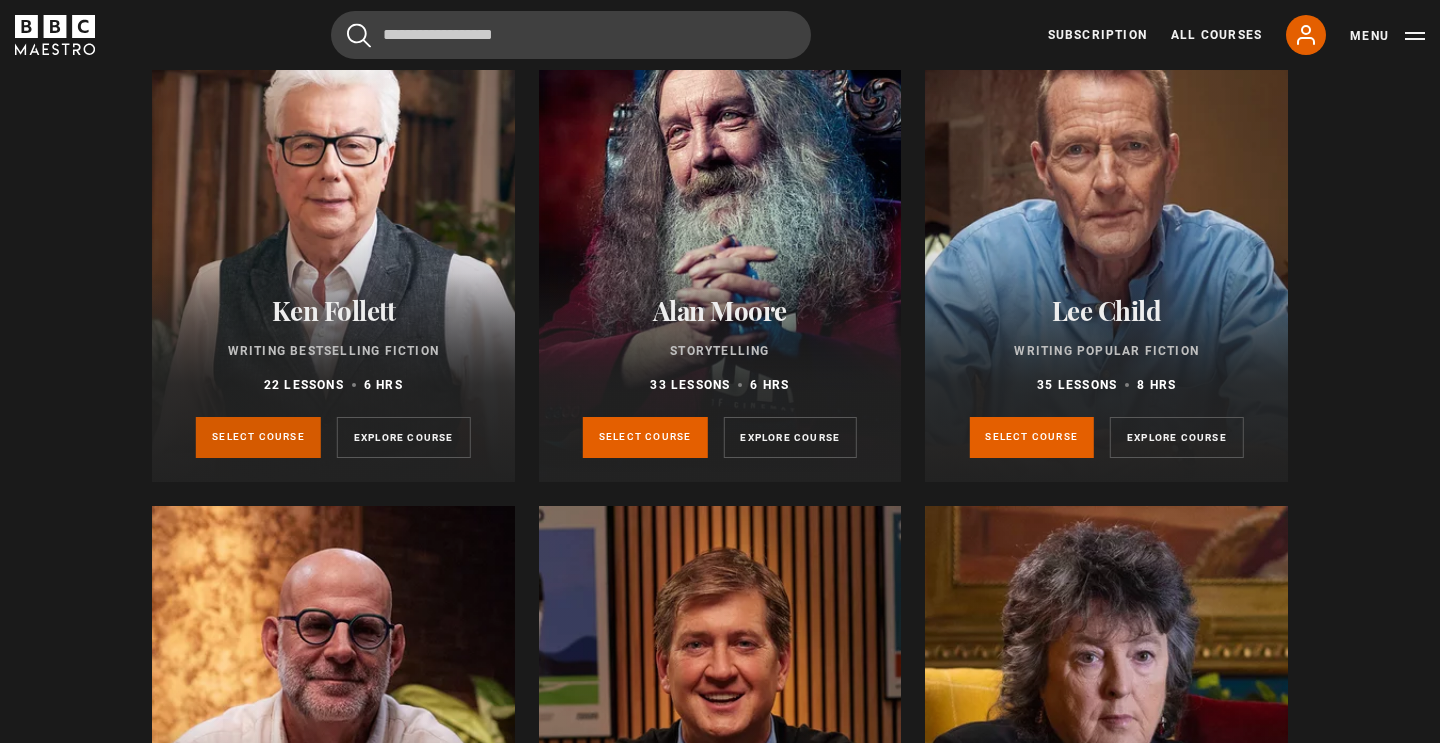 click on "Select course" at bounding box center [258, 437] 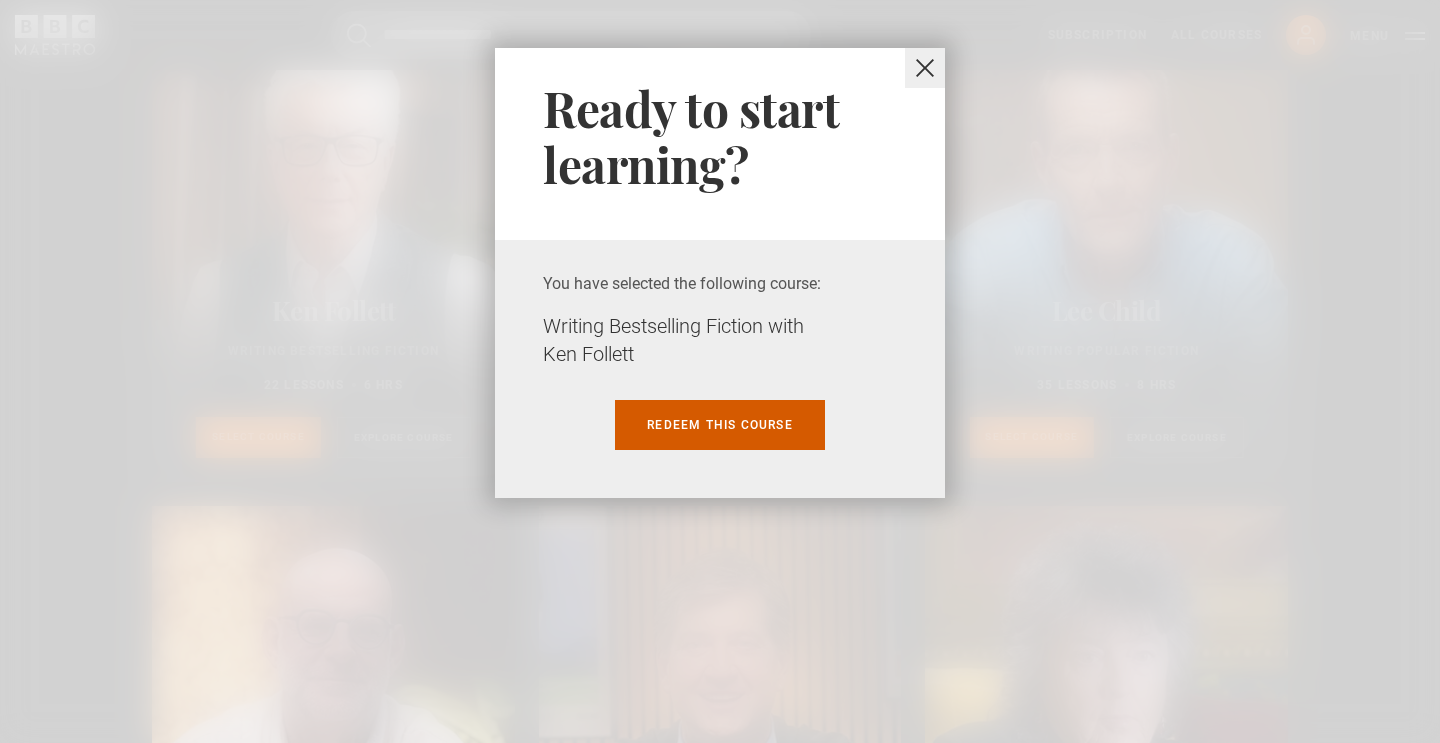 click on "Redeem this course" at bounding box center [720, 425] 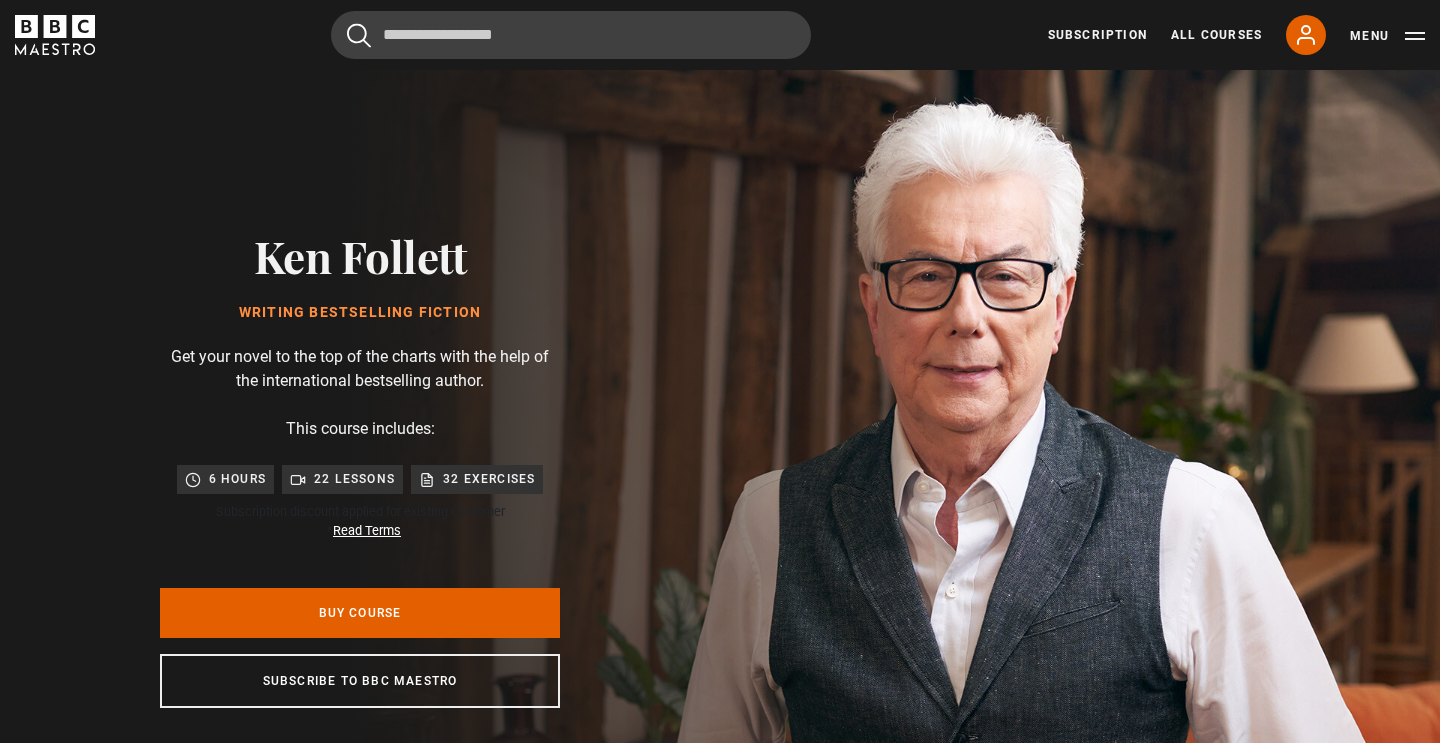 scroll, scrollTop: 44, scrollLeft: 0, axis: vertical 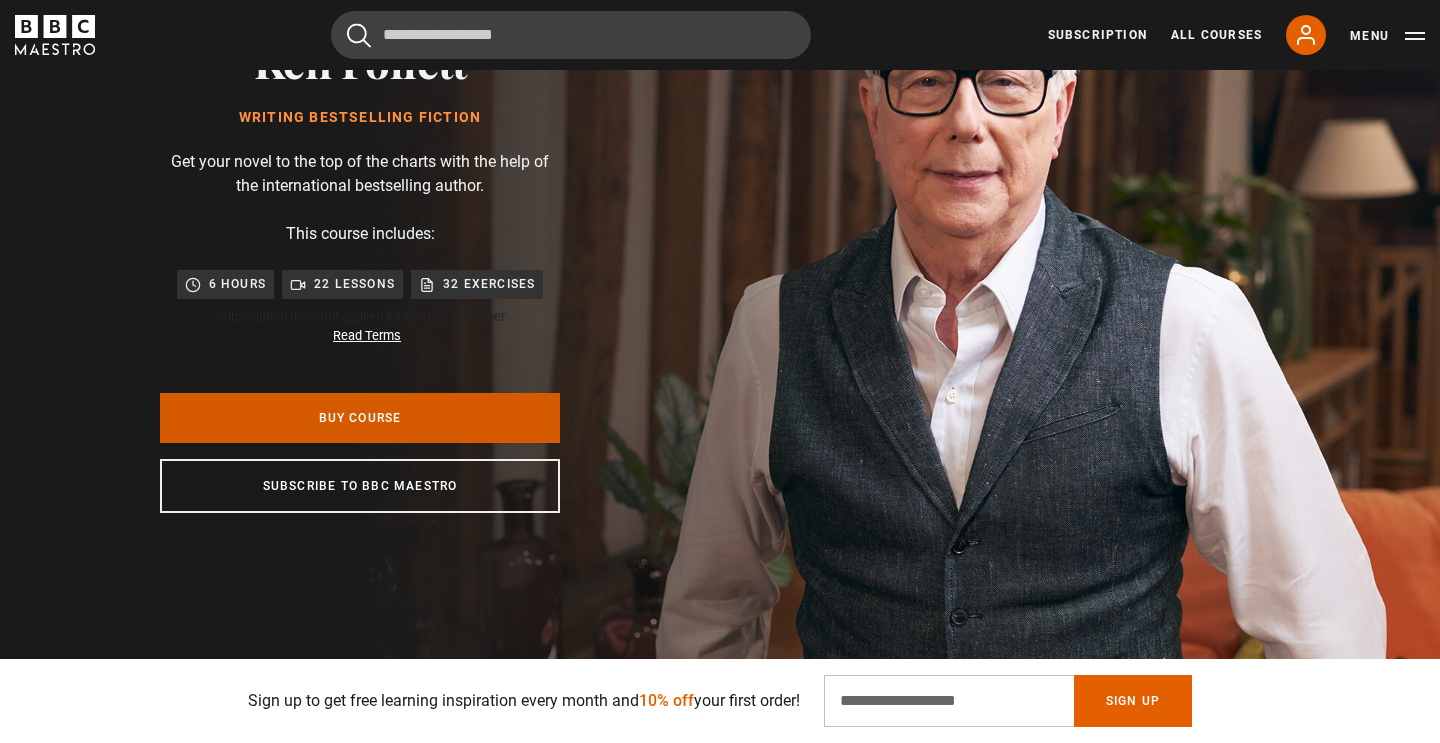 click on "Buy Course" at bounding box center [360, 418] 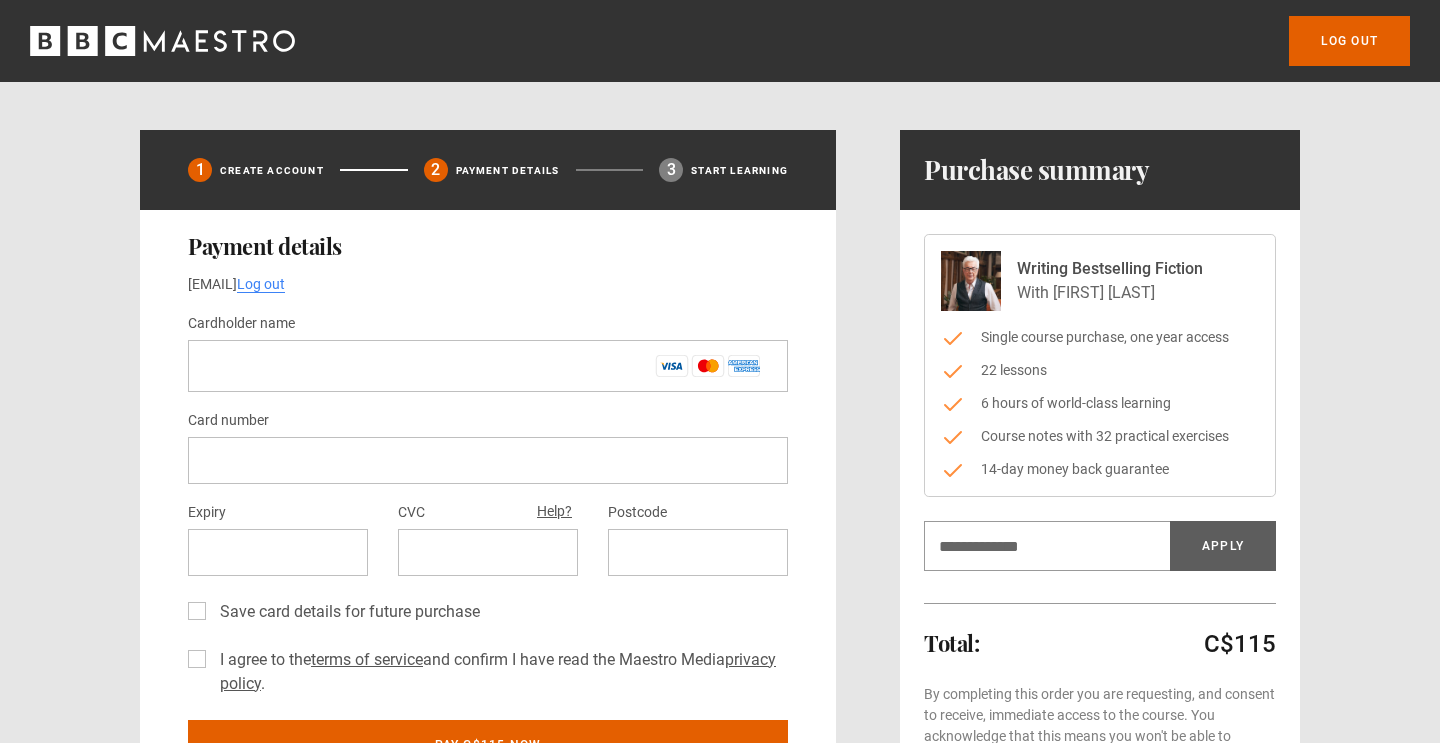 scroll, scrollTop: 0, scrollLeft: 0, axis: both 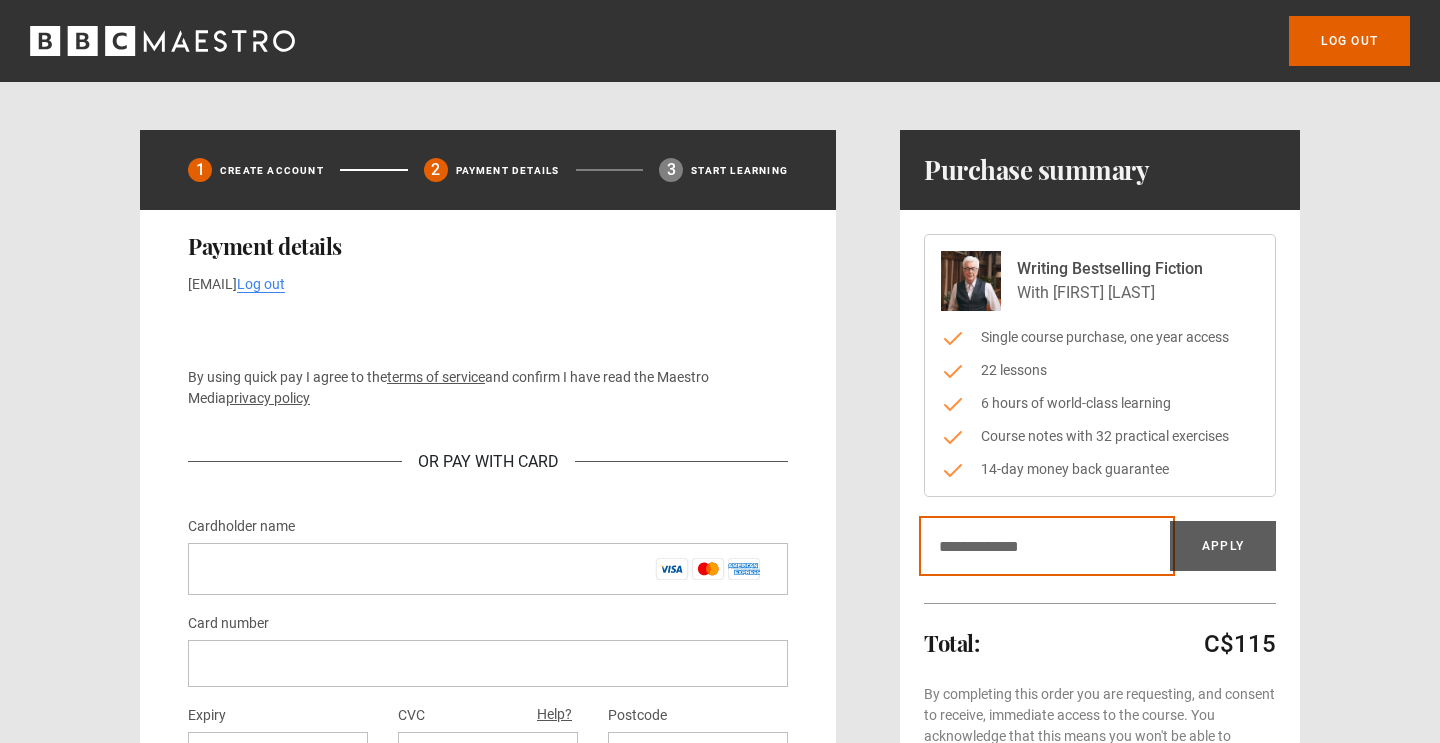 click on "Discount code" at bounding box center (1047, 546) 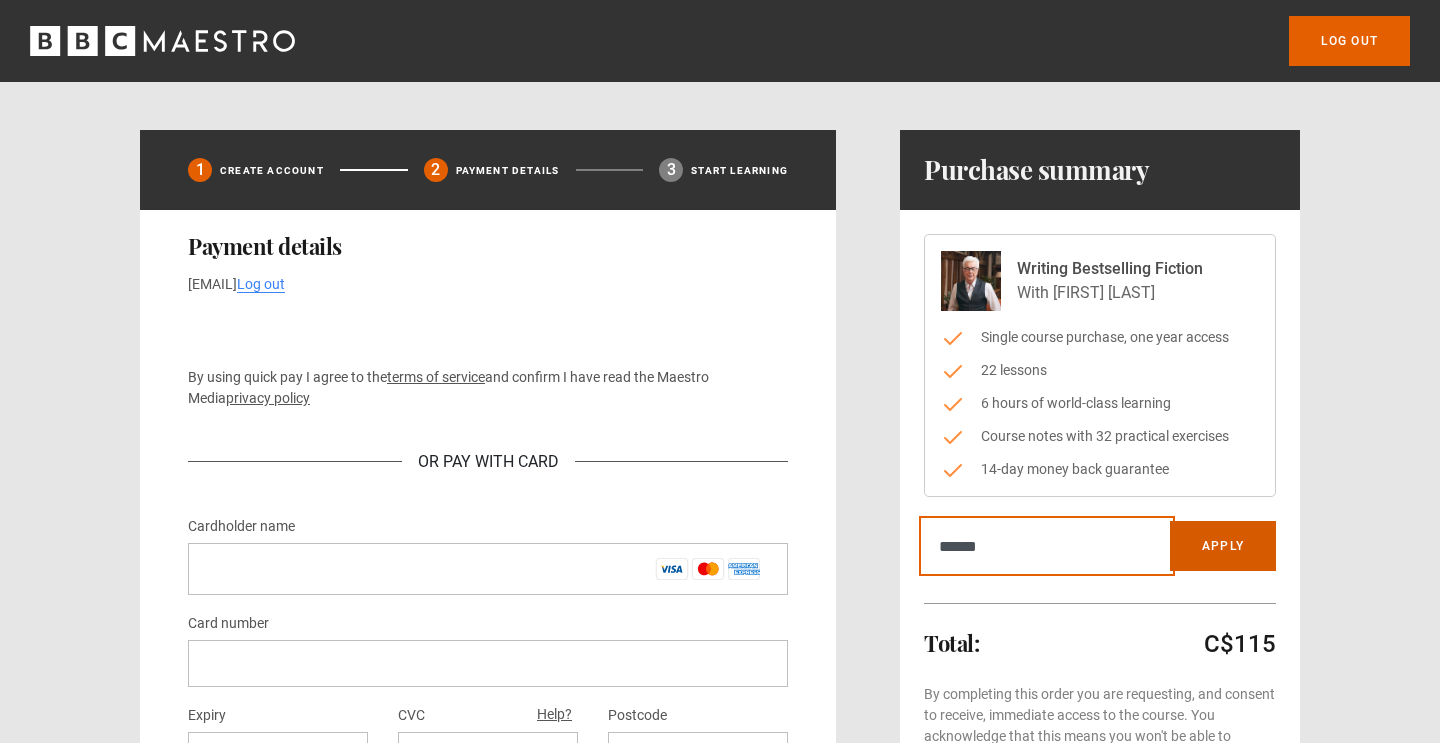 type on "******" 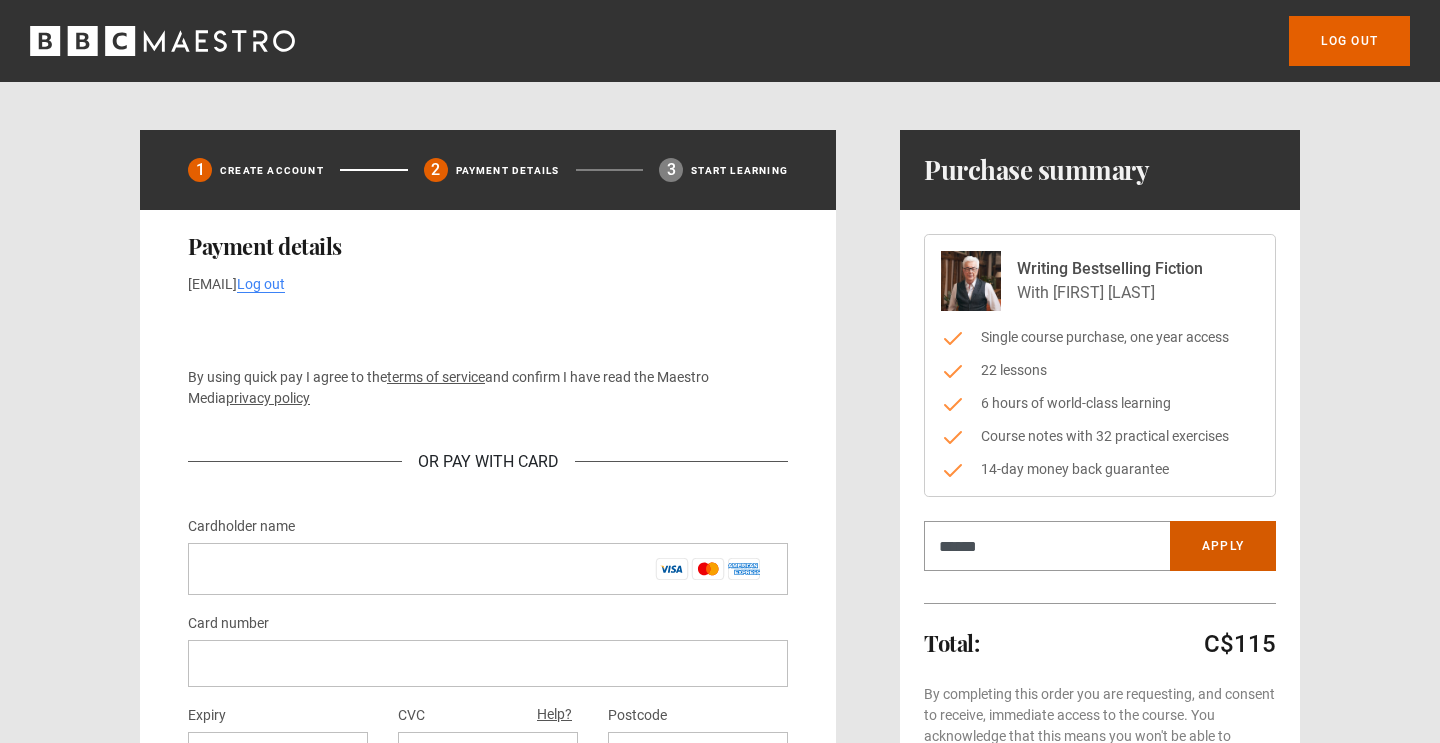 click on "Apply" at bounding box center [1223, 546] 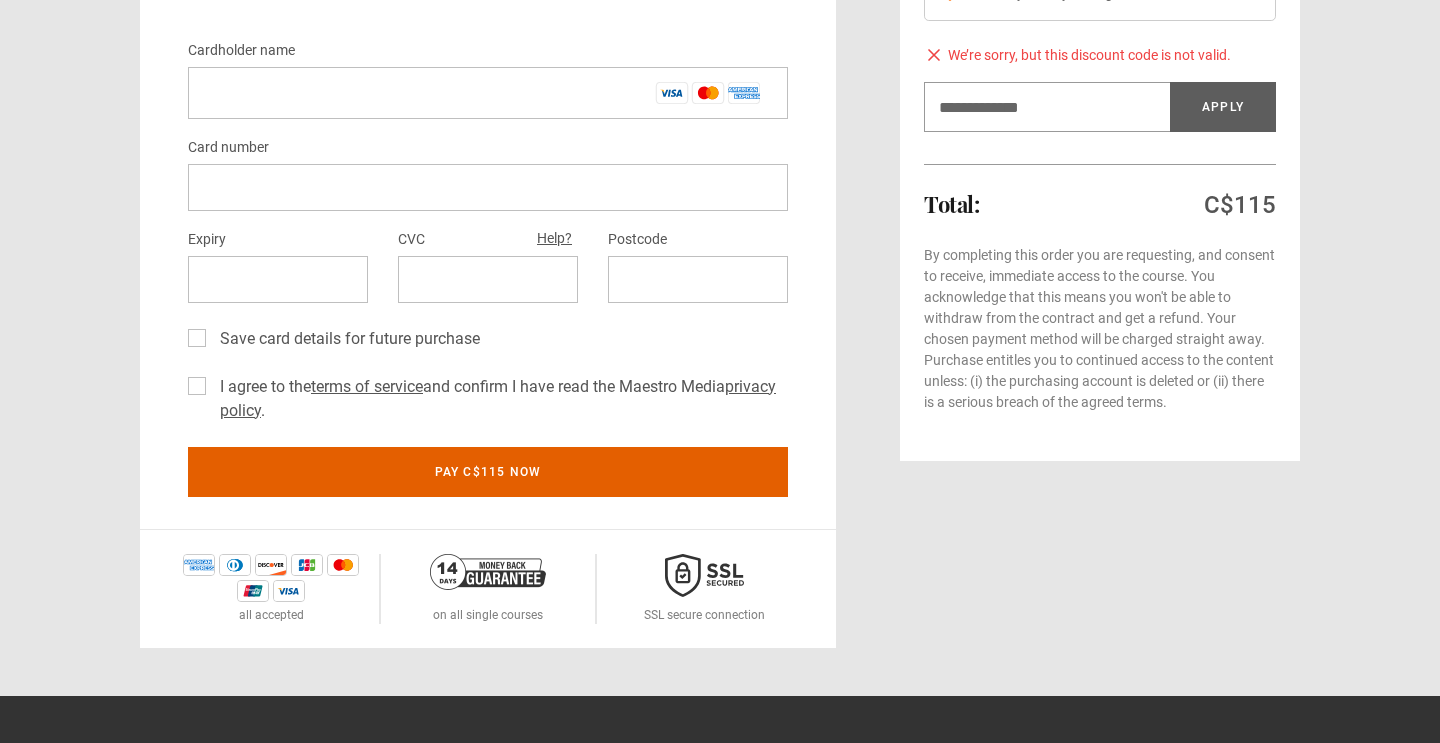 scroll, scrollTop: 0, scrollLeft: 0, axis: both 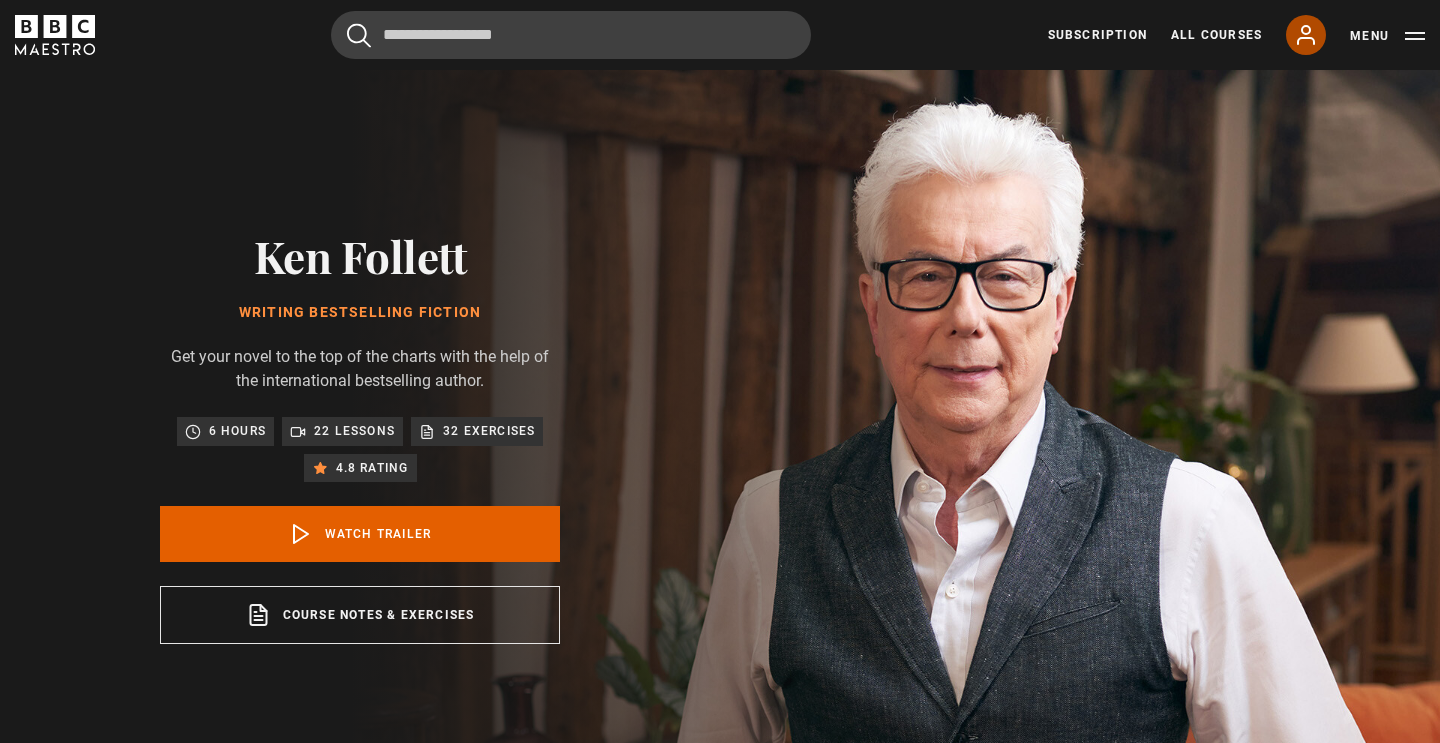 click 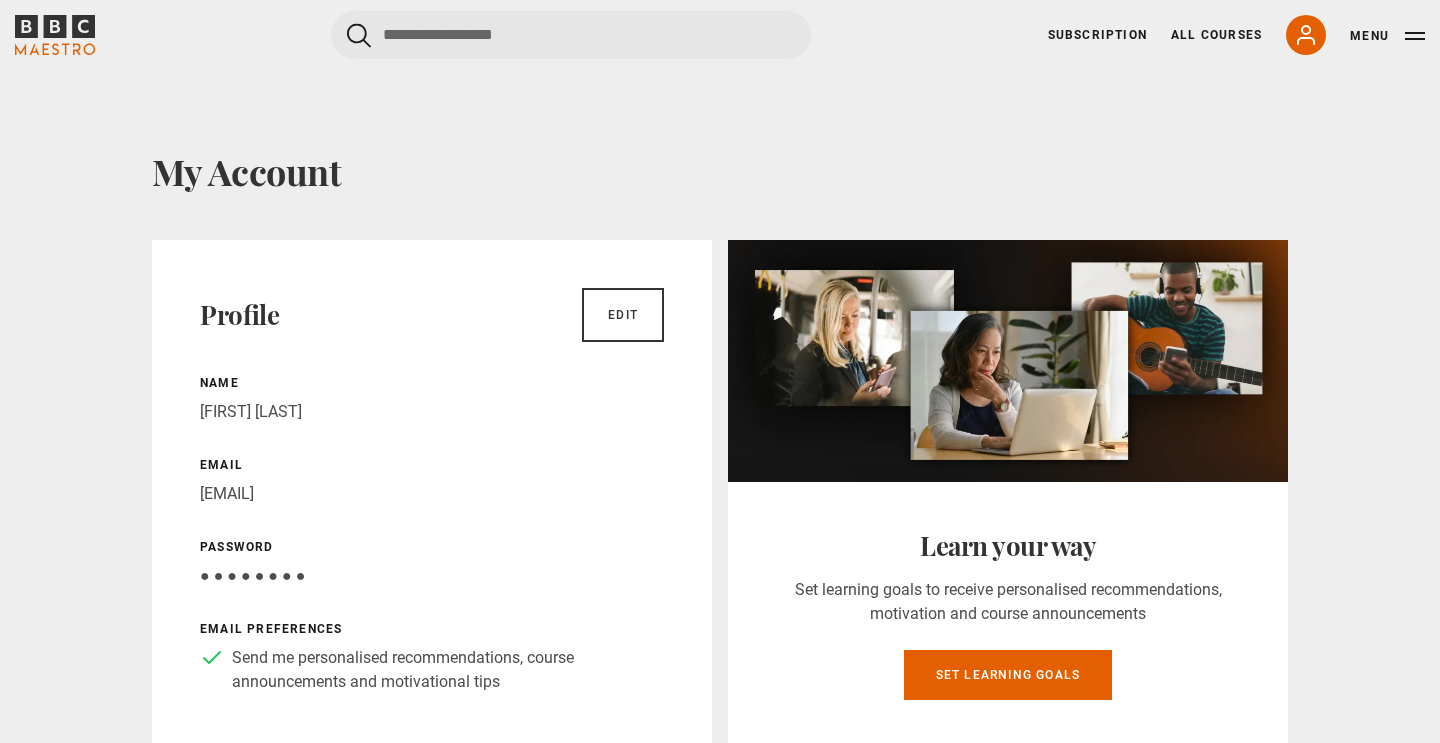 scroll, scrollTop: 0, scrollLeft: 0, axis: both 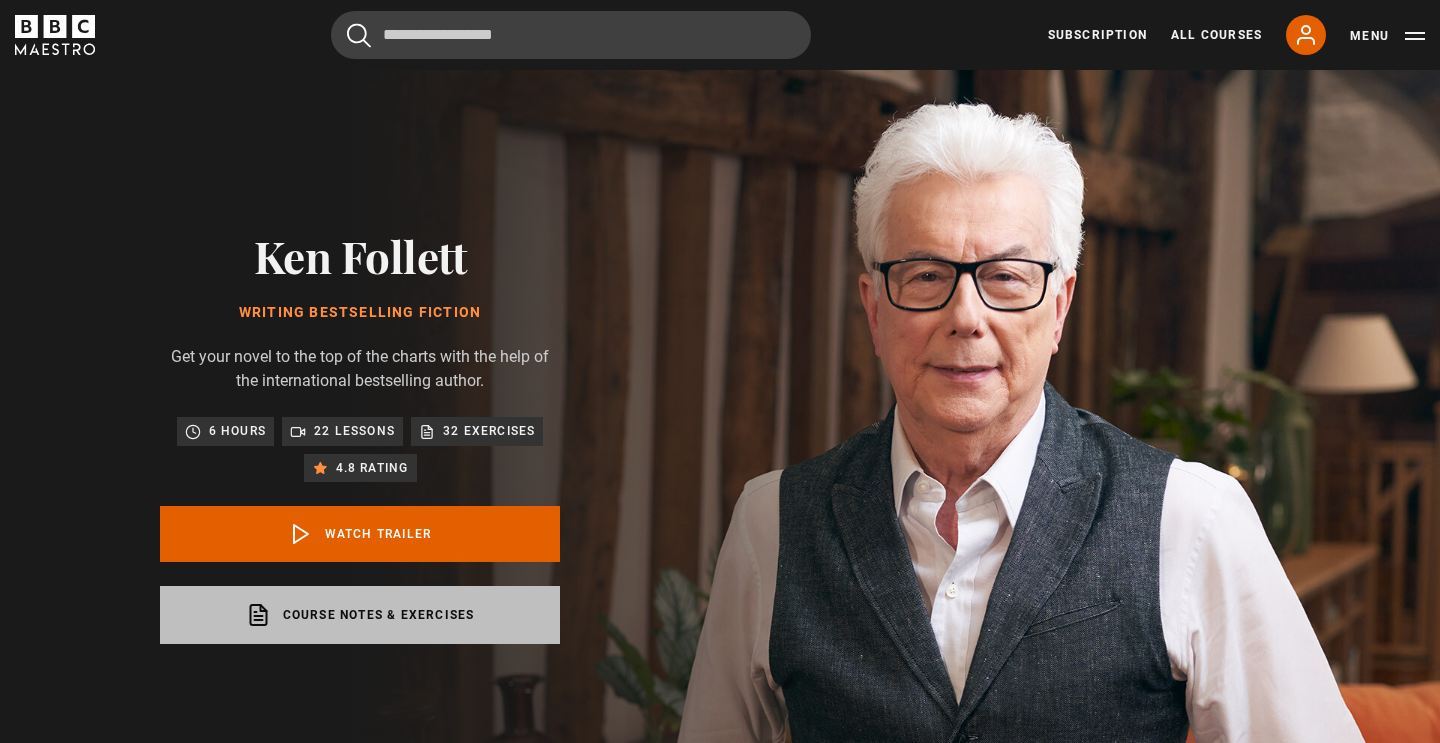 click on "Course notes & exercises
opens in a new tab" at bounding box center [360, 615] 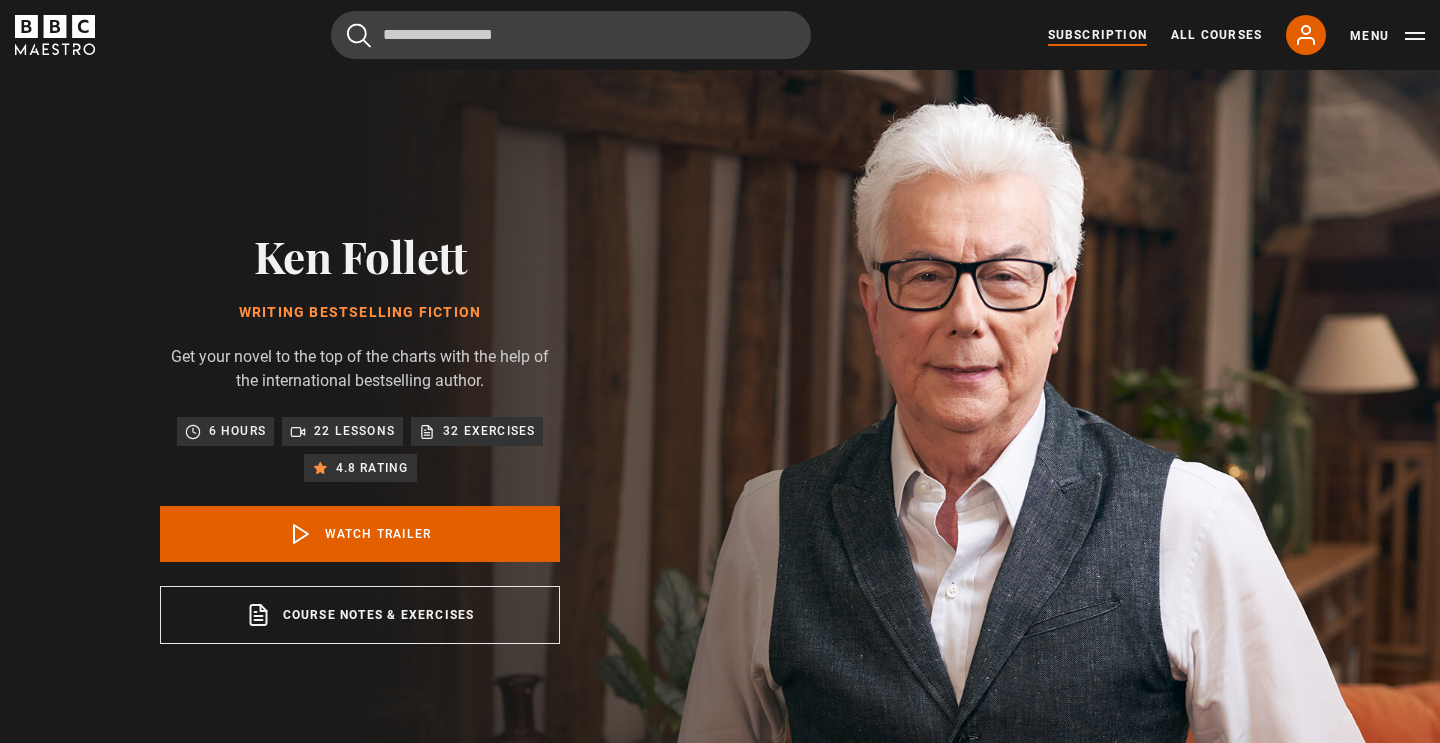 click on "Subscription" at bounding box center (1097, 35) 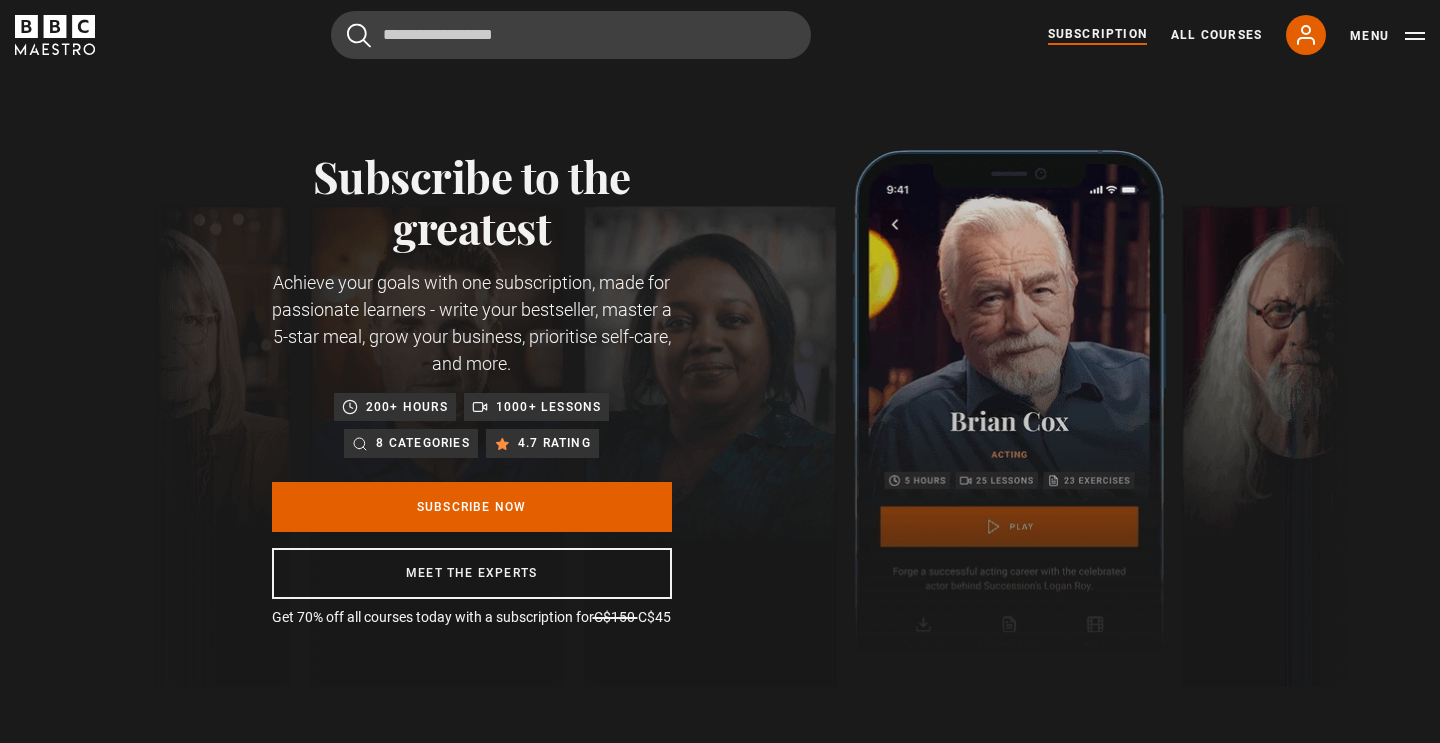 scroll, scrollTop: 0, scrollLeft: 0, axis: both 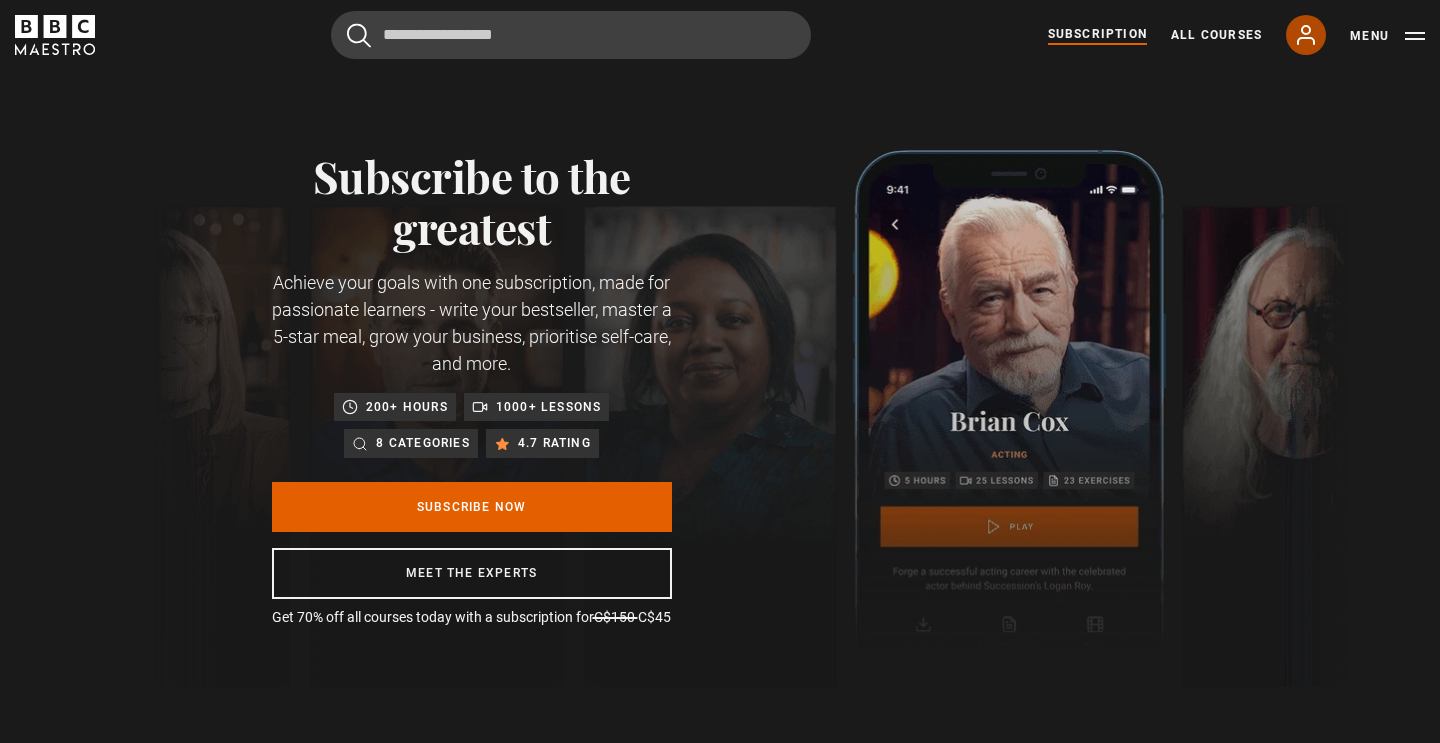 click 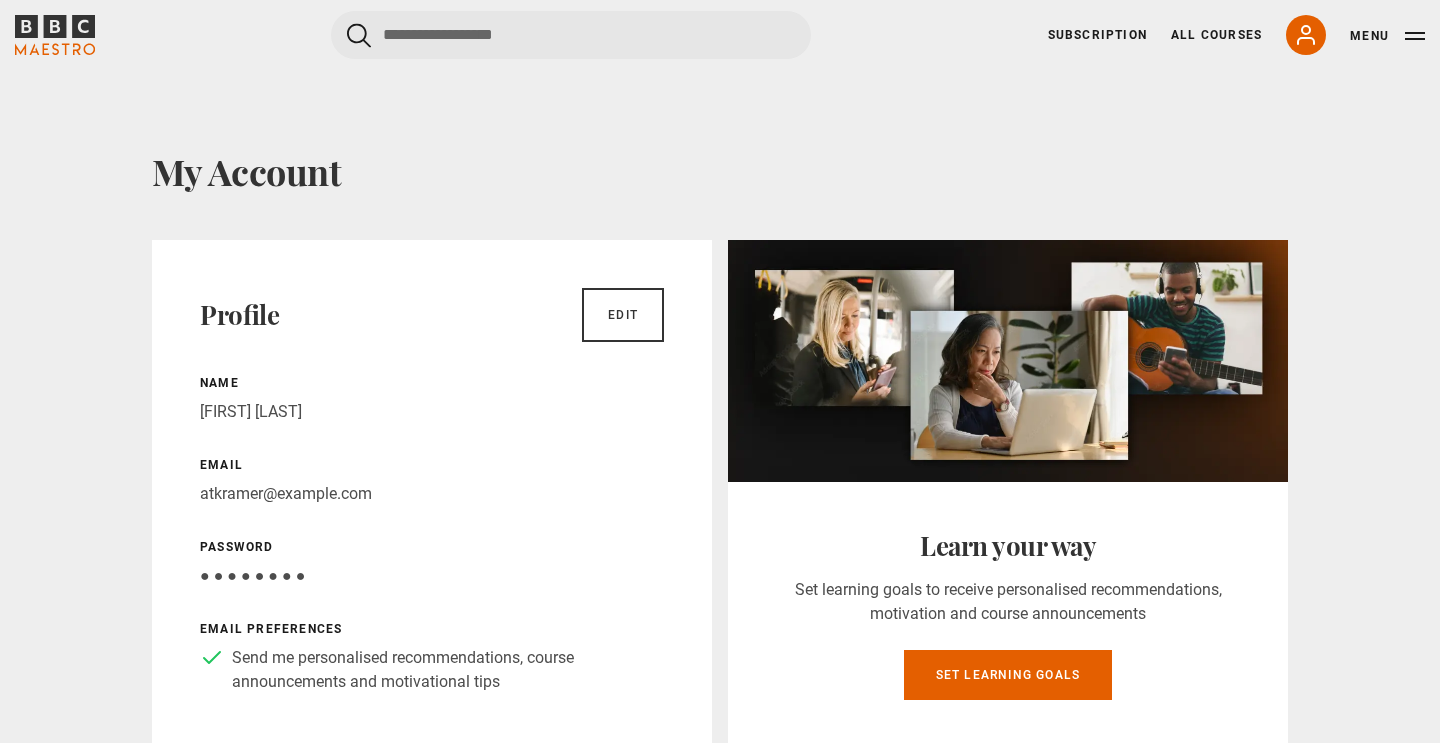 scroll, scrollTop: 0, scrollLeft: 0, axis: both 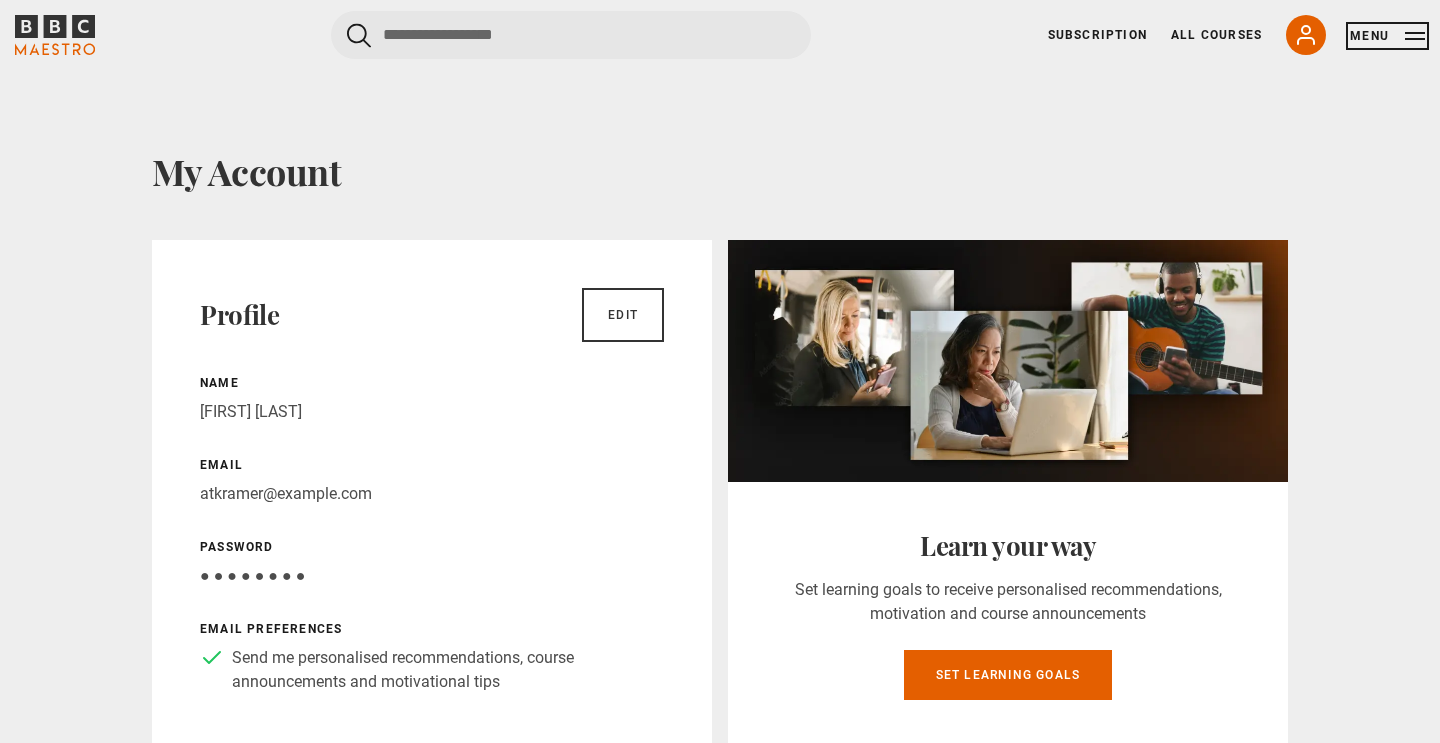 click on "Menu" at bounding box center (1387, 36) 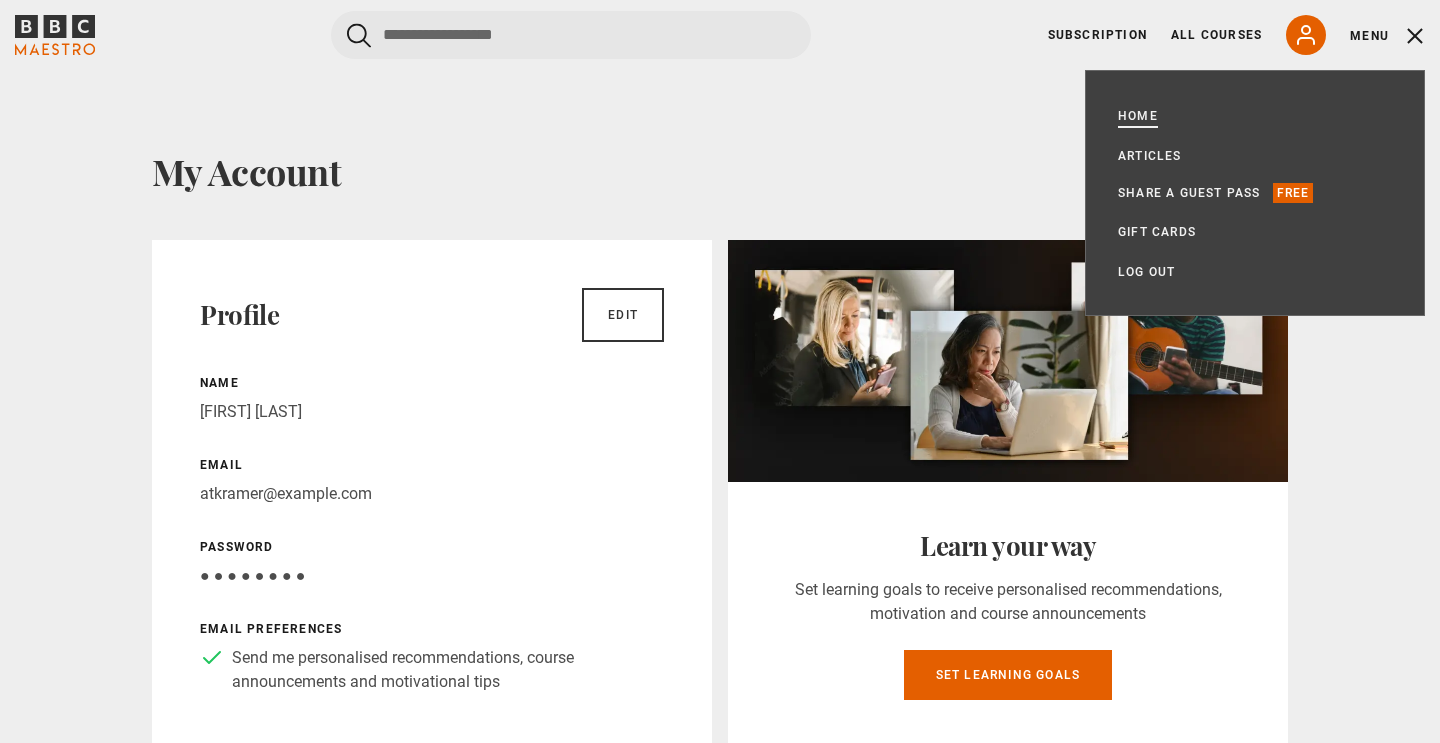 click on "Home" at bounding box center [1138, 116] 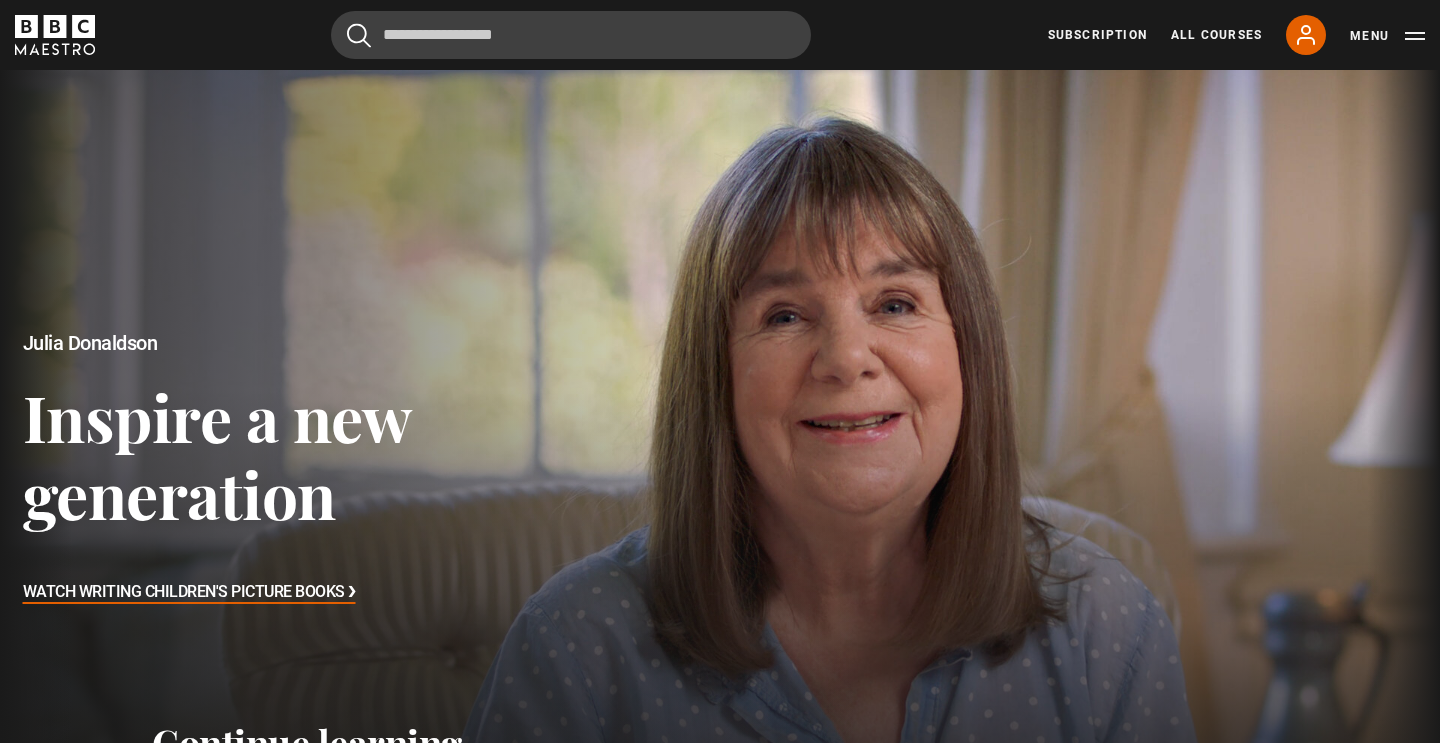 scroll, scrollTop: 0, scrollLeft: 0, axis: both 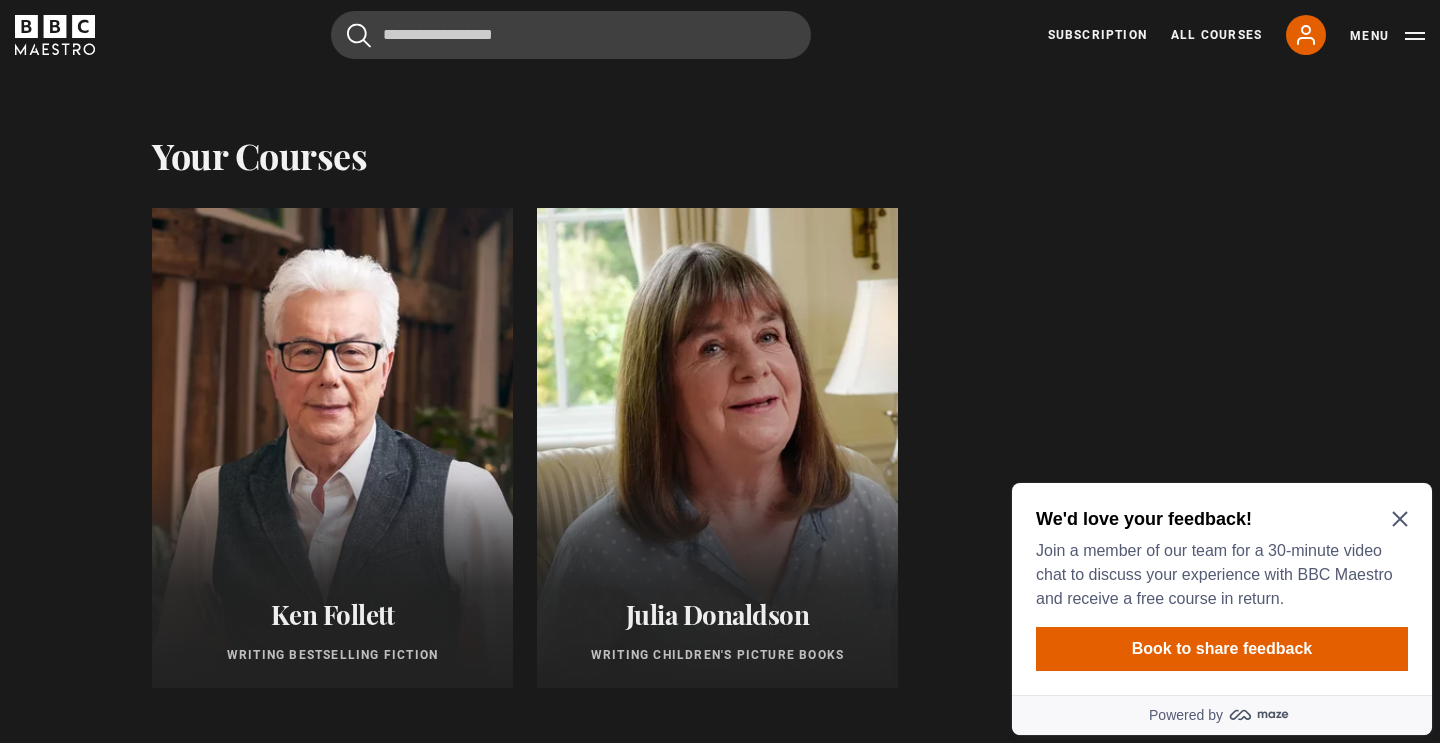 click 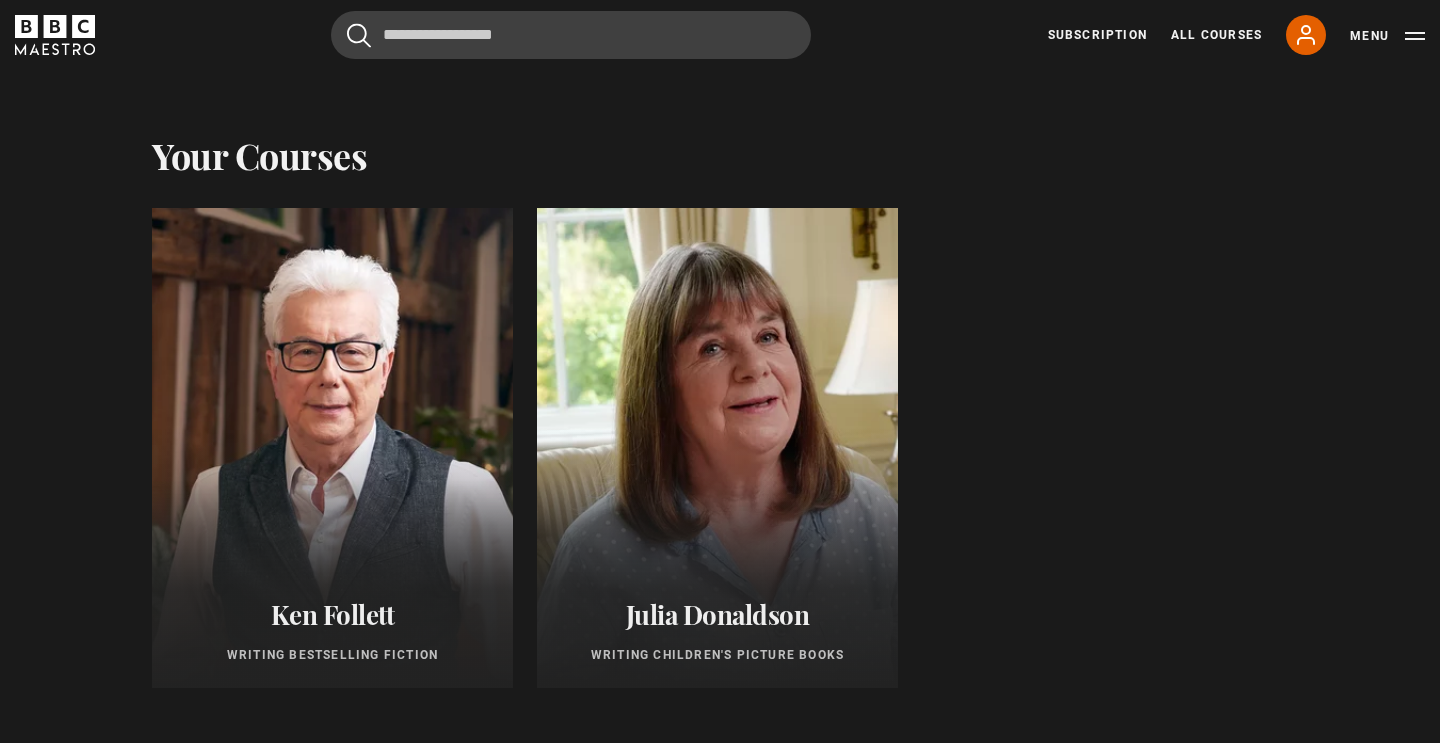 click on "Ken Follett" at bounding box center [332, 614] 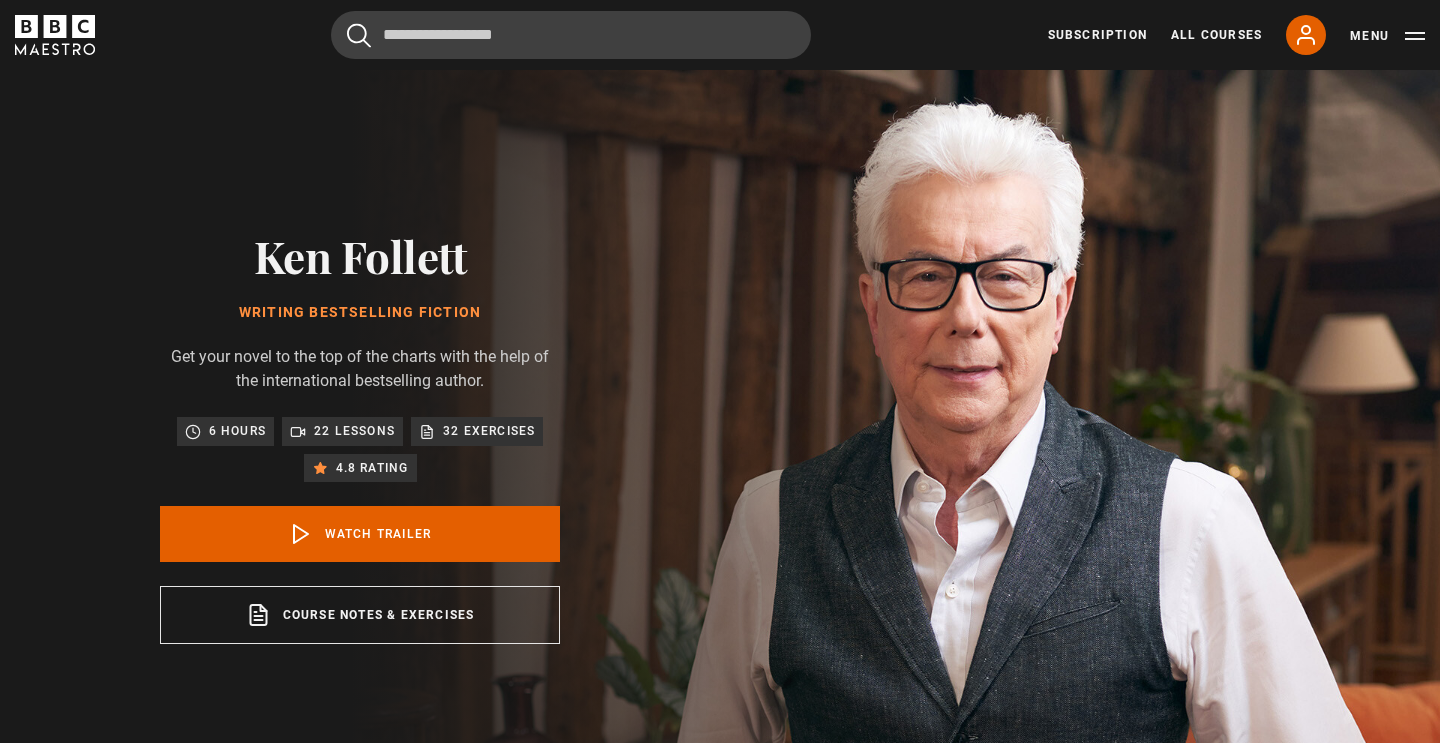 scroll, scrollTop: 0, scrollLeft: 0, axis: both 